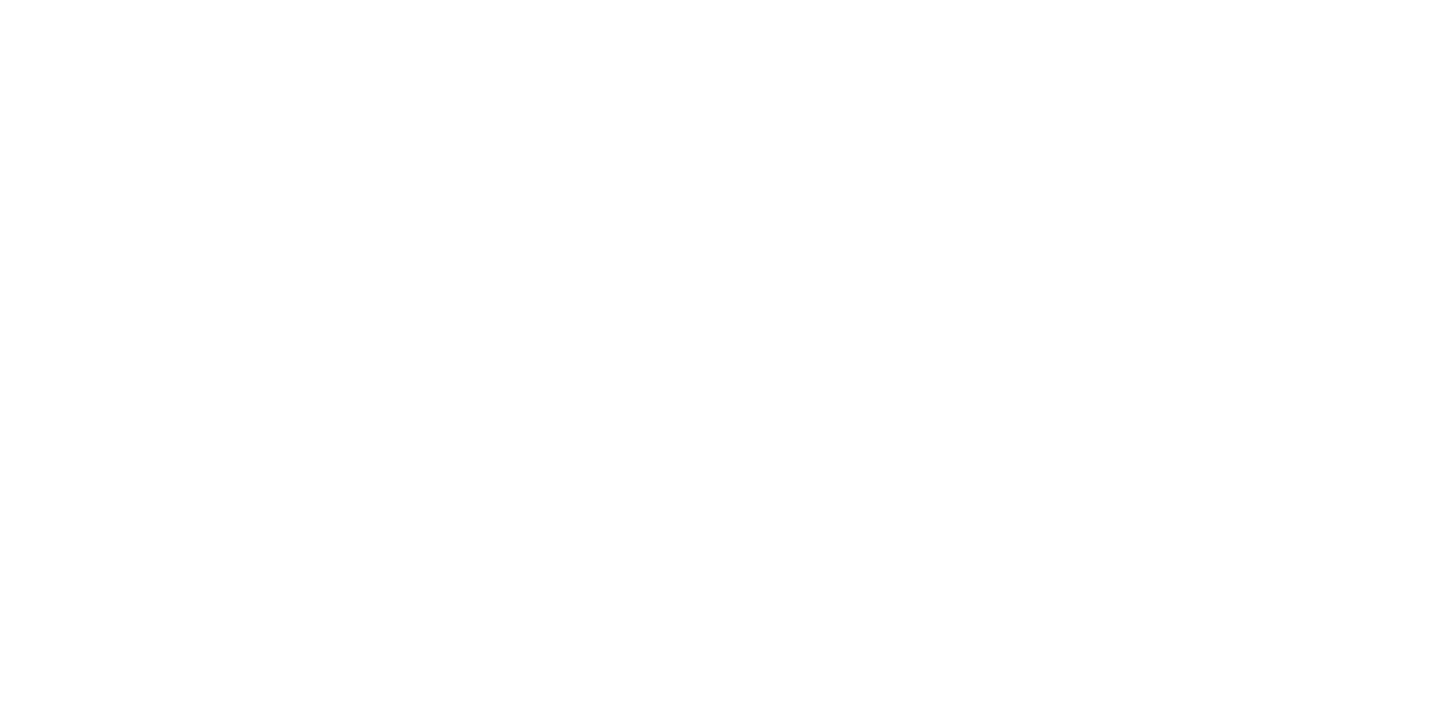 scroll, scrollTop: 0, scrollLeft: 0, axis: both 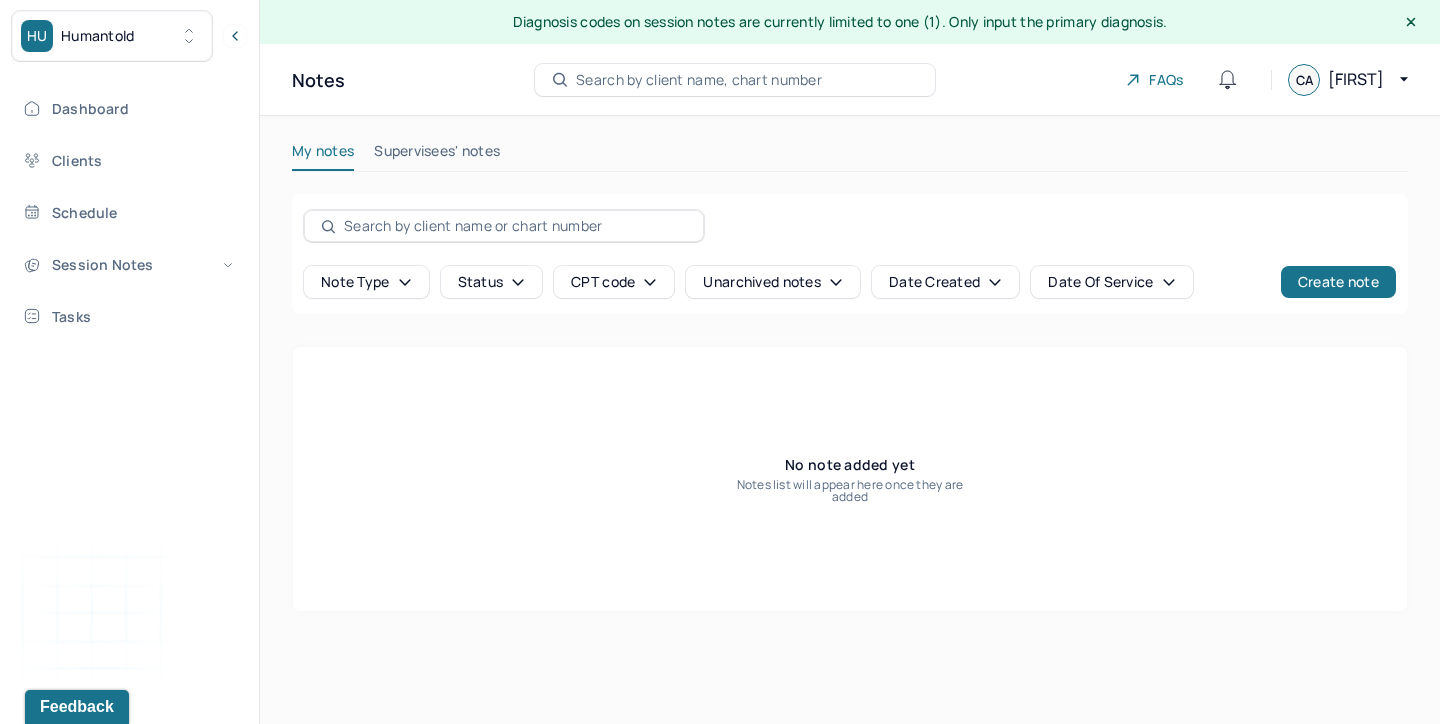 click on "Note type     Status     CPT code     Unarchived notes     Date Created     Date Of Service     Create note" at bounding box center (850, 254) 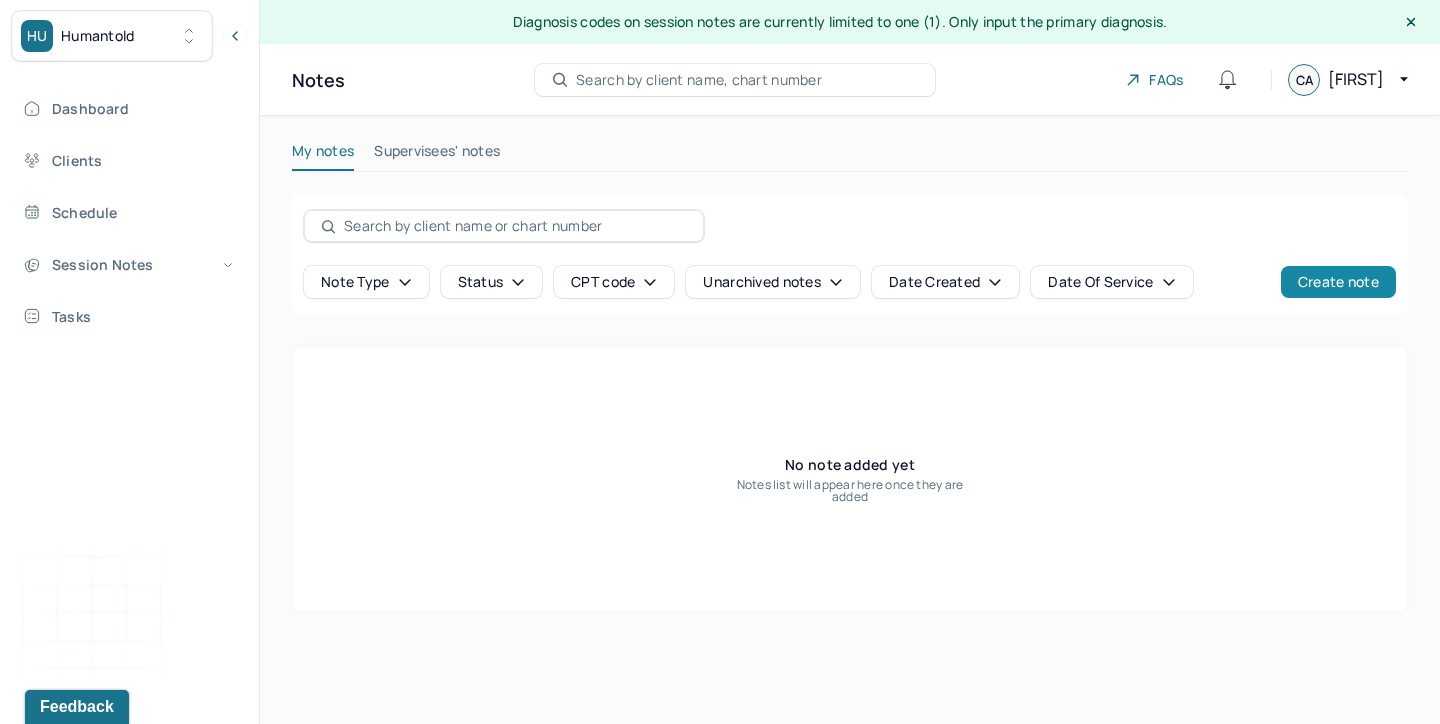 click on "Create note" at bounding box center (1338, 282) 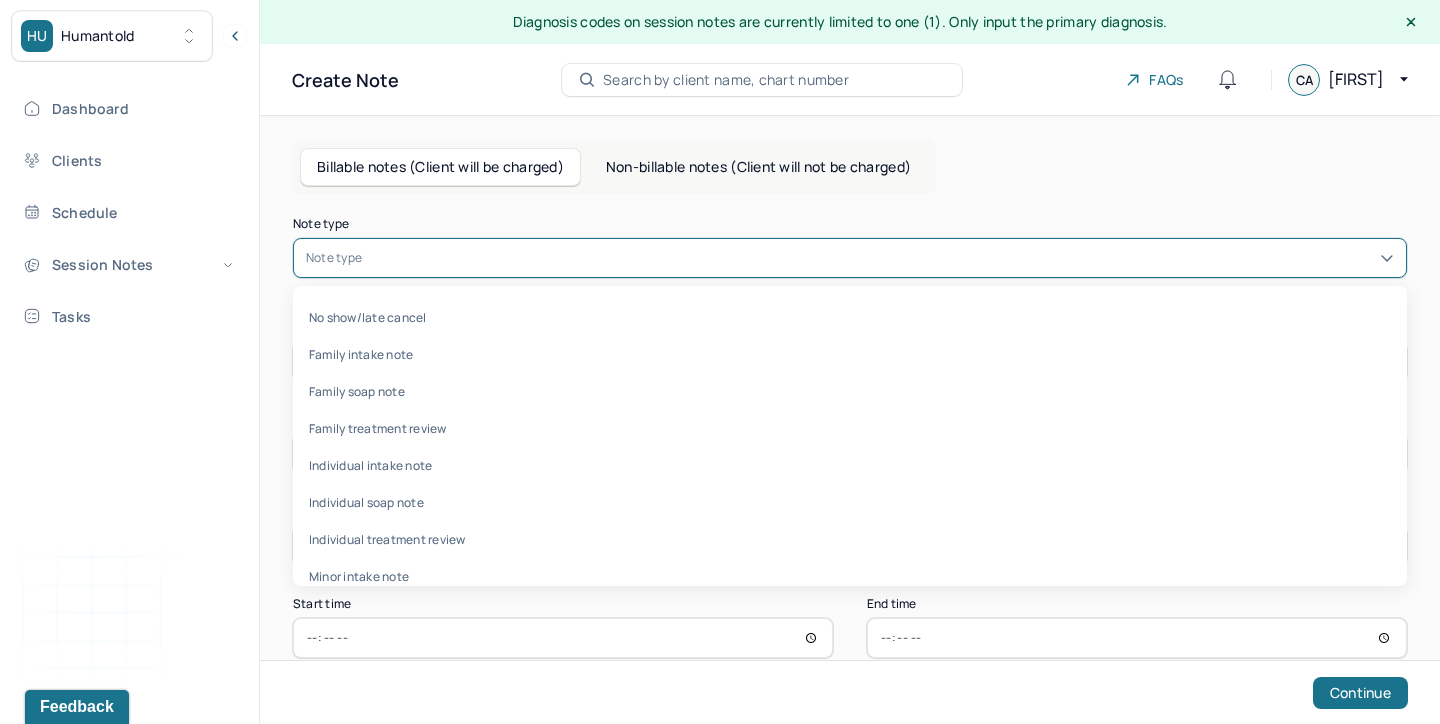 click at bounding box center [880, 258] 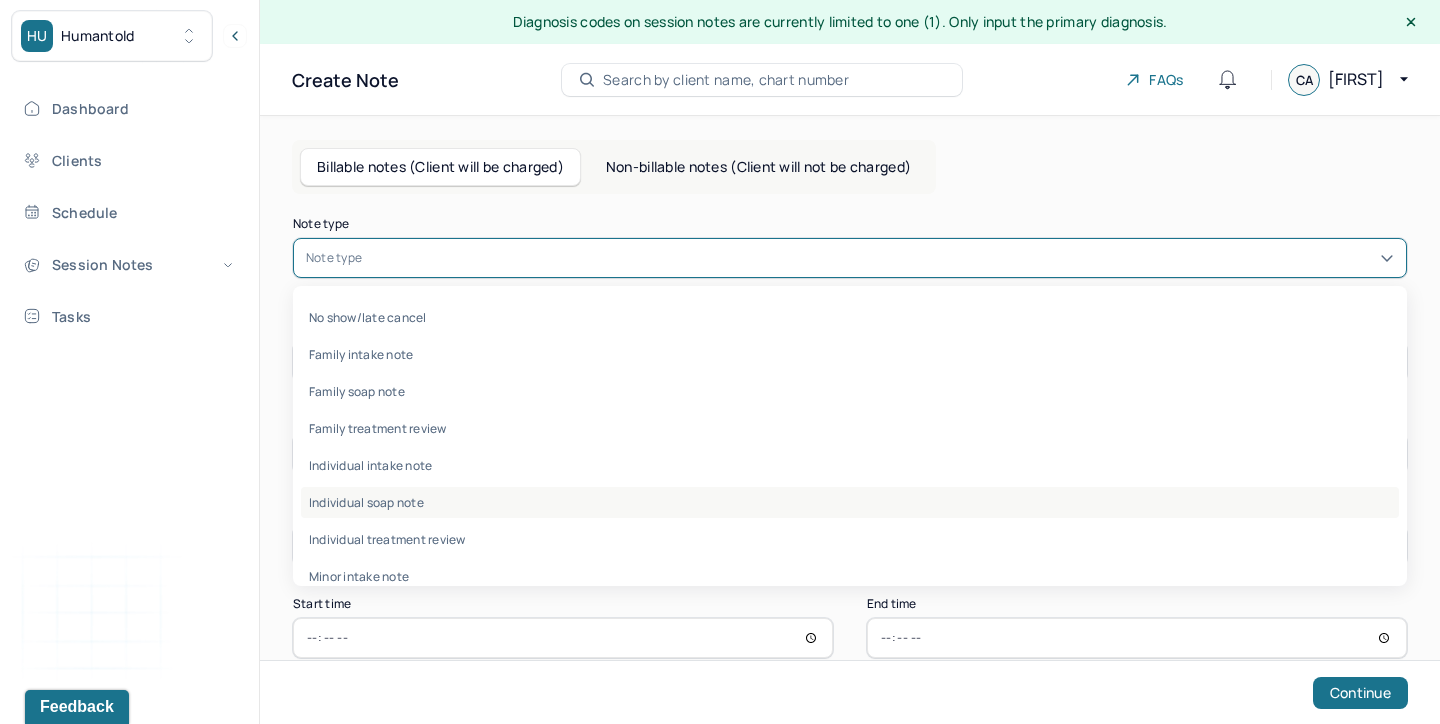 click on "Individual soap note" at bounding box center (850, 502) 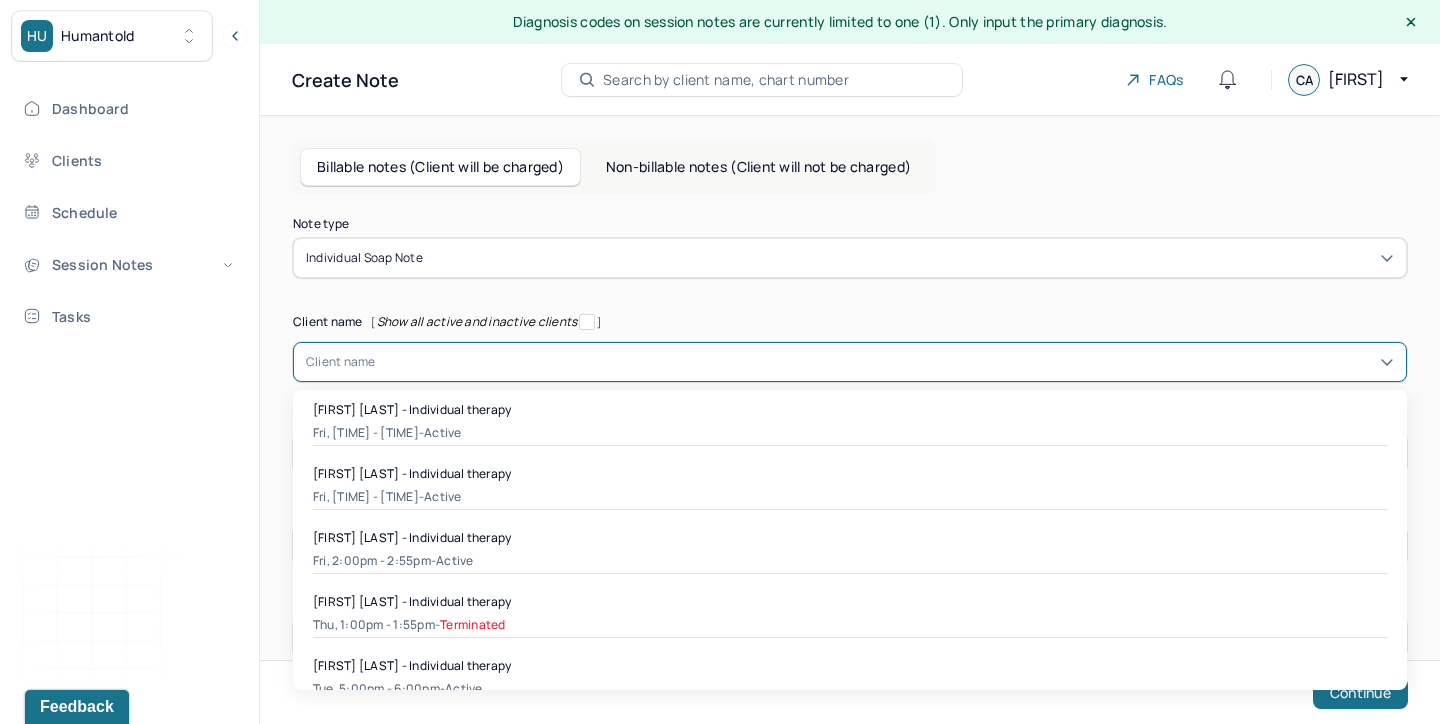 click on "Client name" at bounding box center [850, 362] 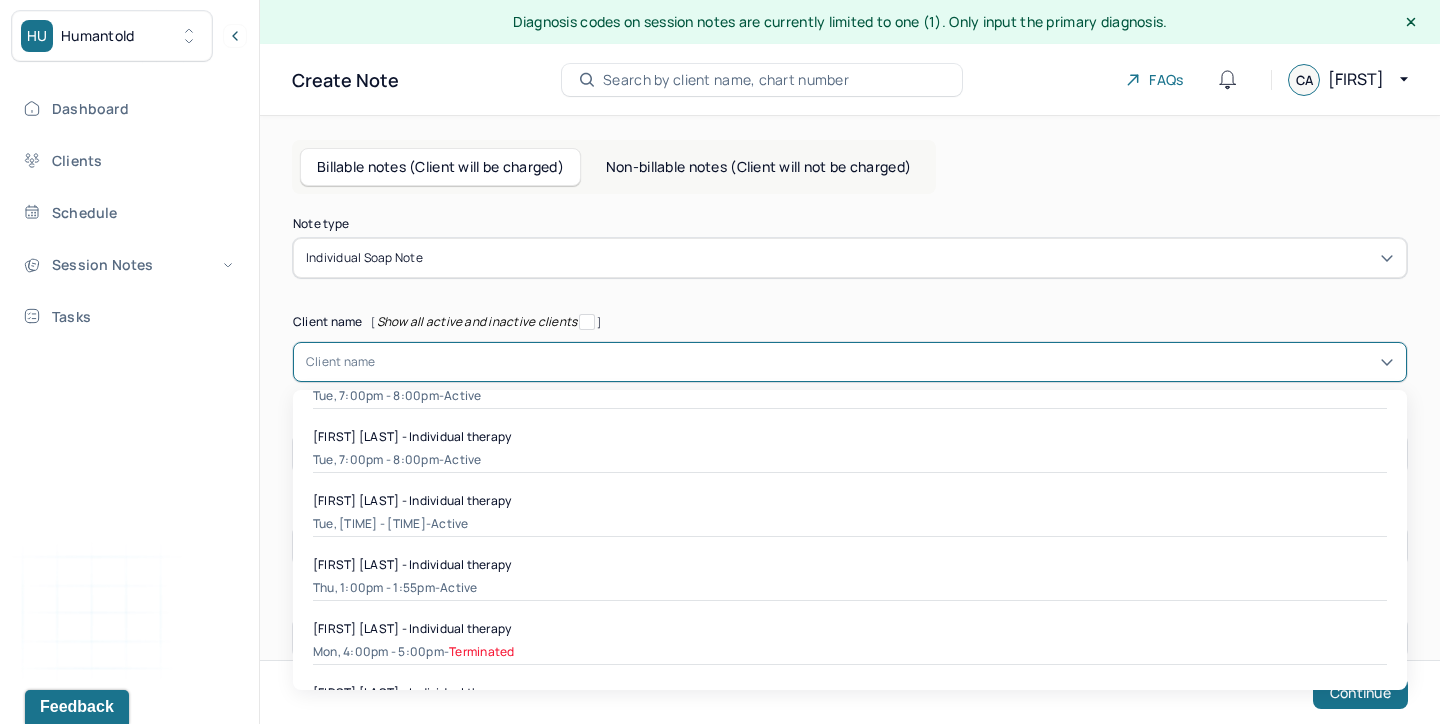 scroll, scrollTop: 433, scrollLeft: 0, axis: vertical 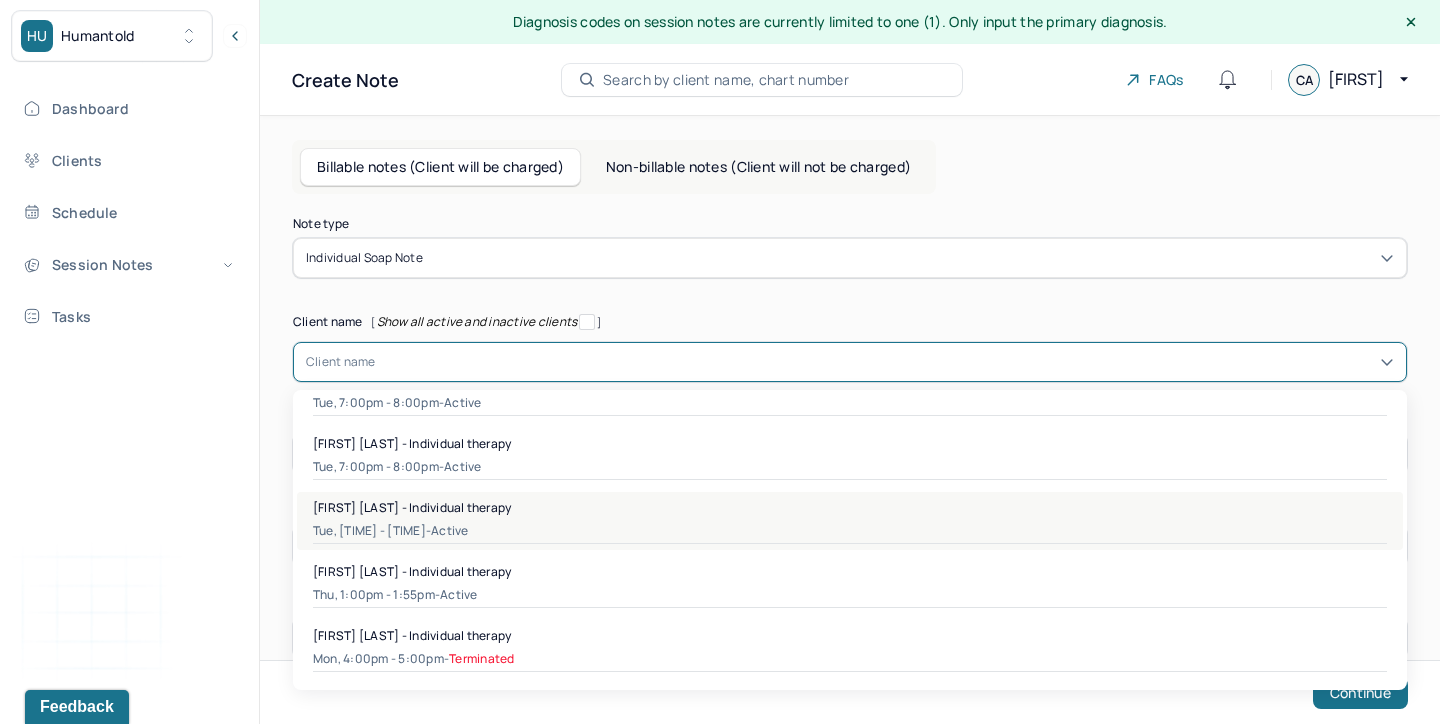 click on "Tue, [TIME] - [TIME]  -  active" at bounding box center [850, 531] 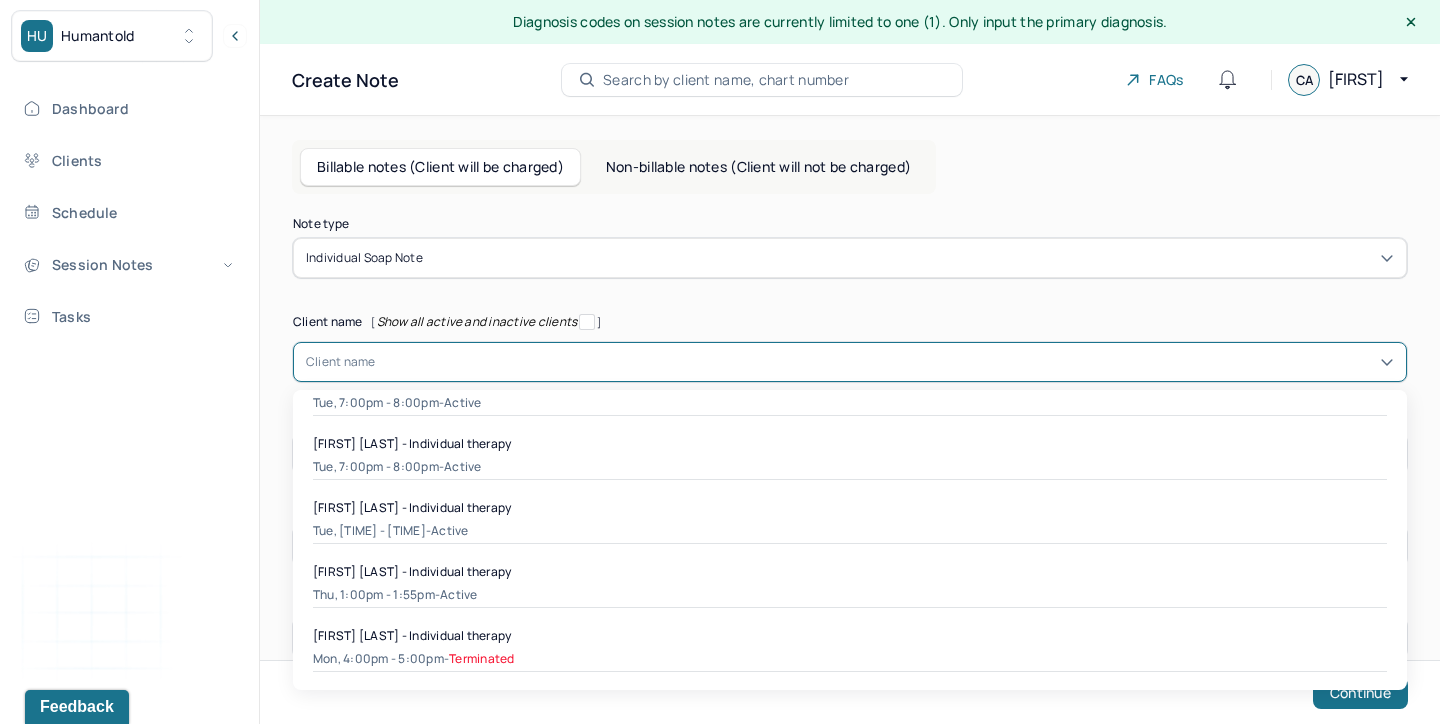 type on "[MONTH] [DAY], [YEAR]" 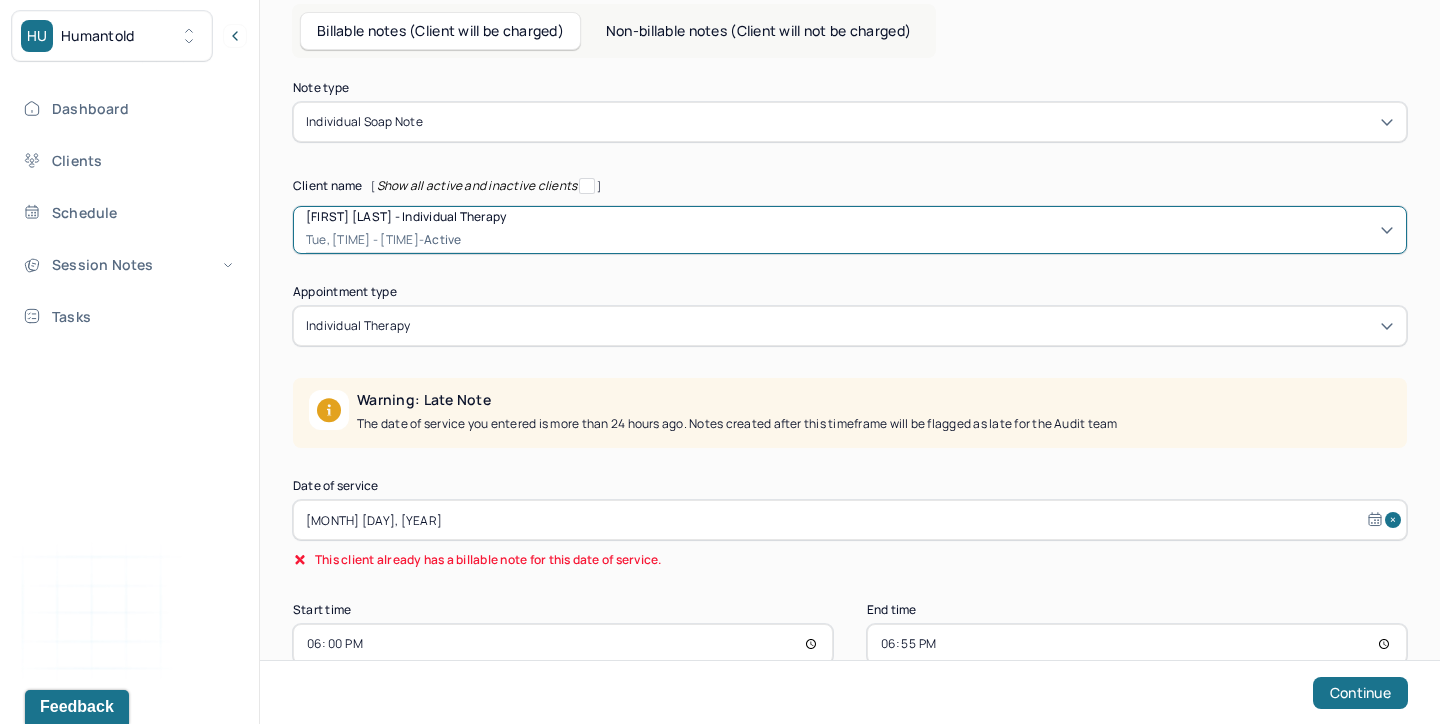 scroll, scrollTop: 181, scrollLeft: 0, axis: vertical 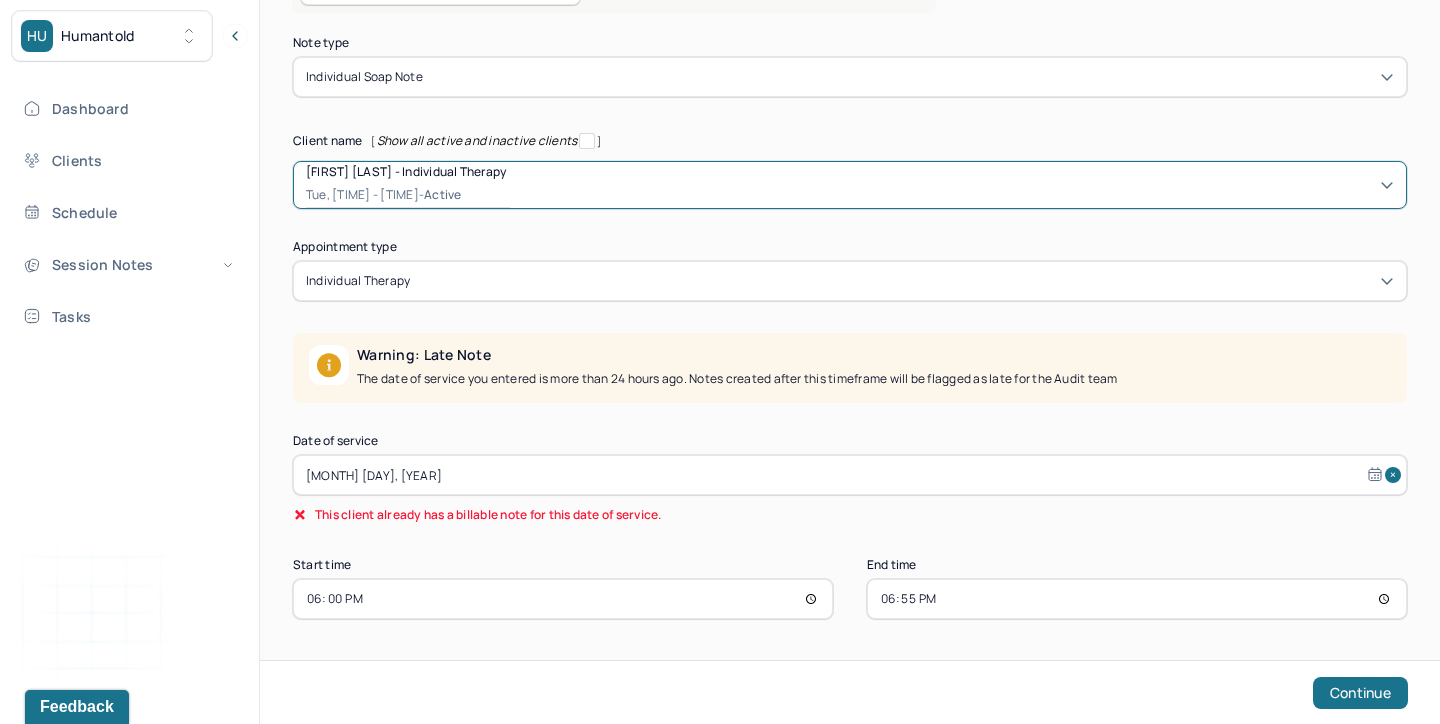 select on "6" 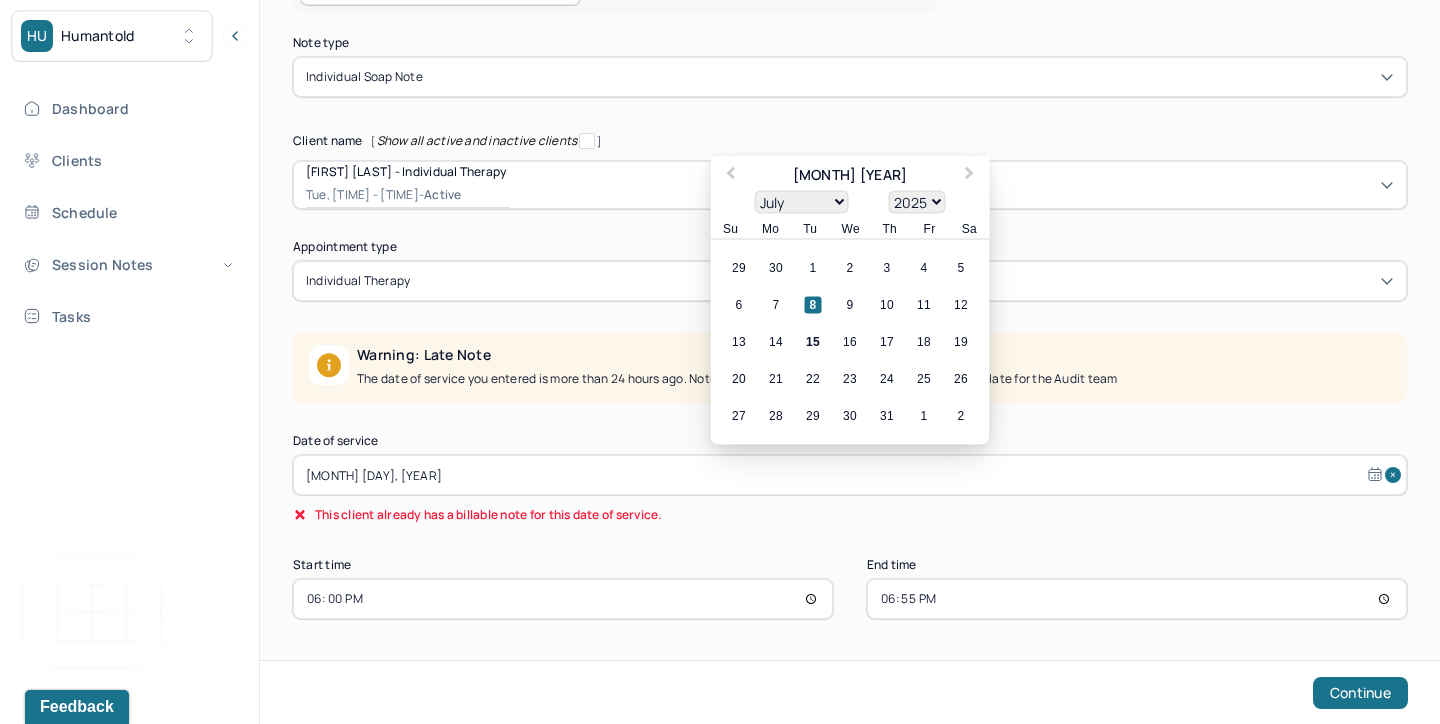 click on "[MONTH] [DAY], [YEAR]" at bounding box center (850, 475) 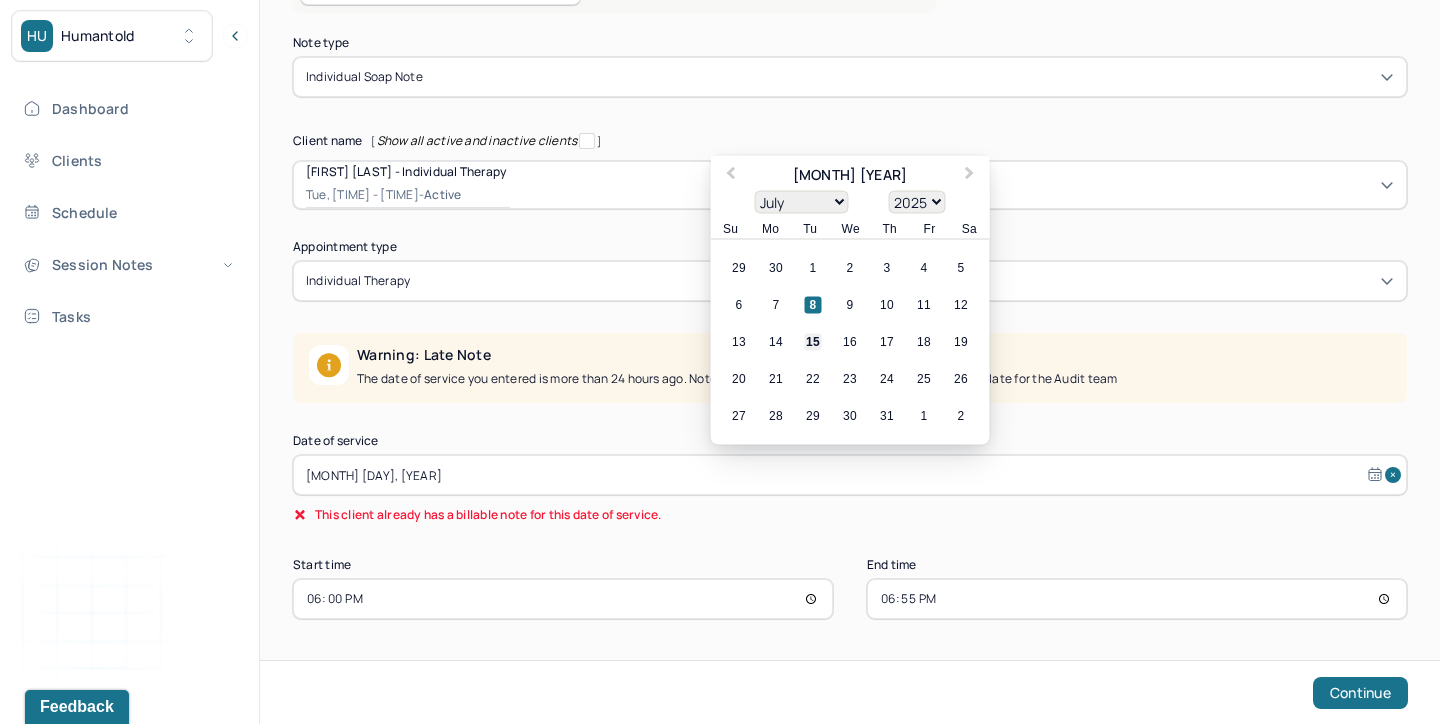 click on "15" at bounding box center (813, 342) 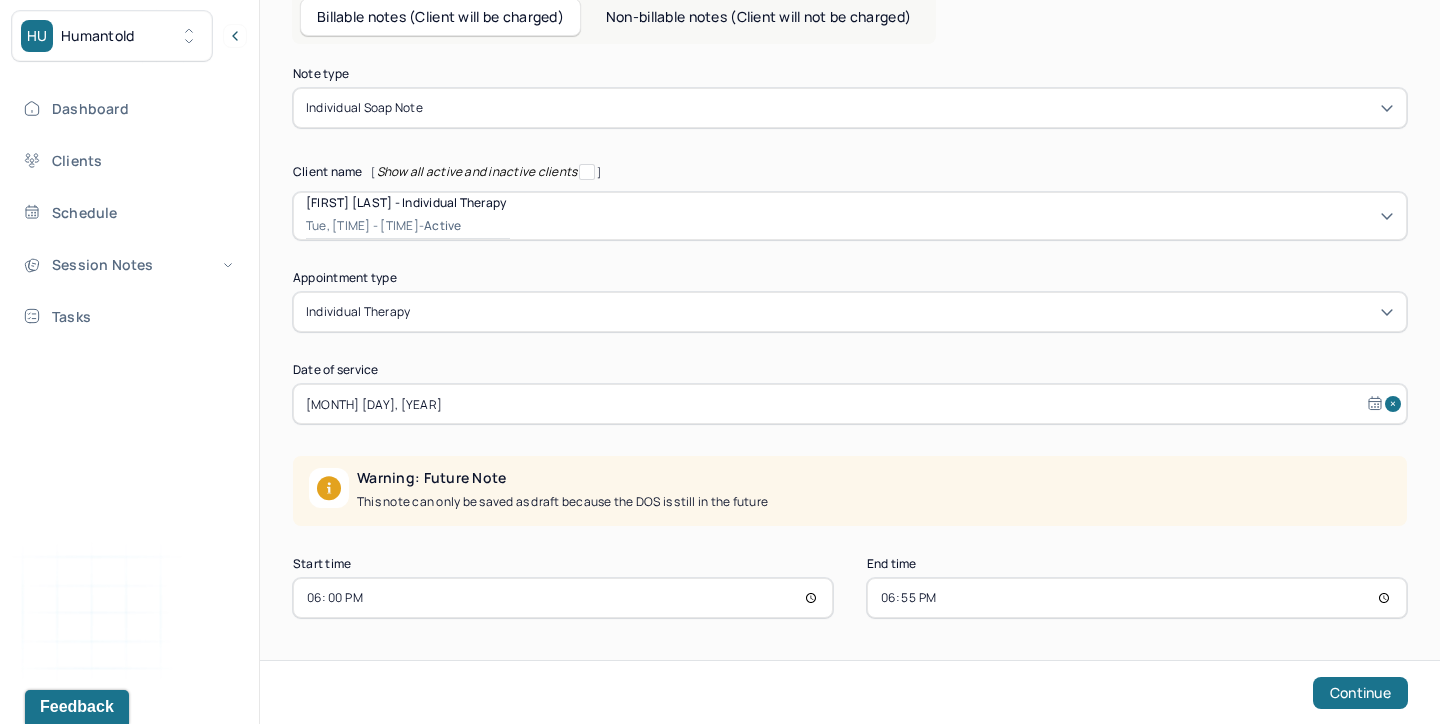 scroll, scrollTop: 149, scrollLeft: 0, axis: vertical 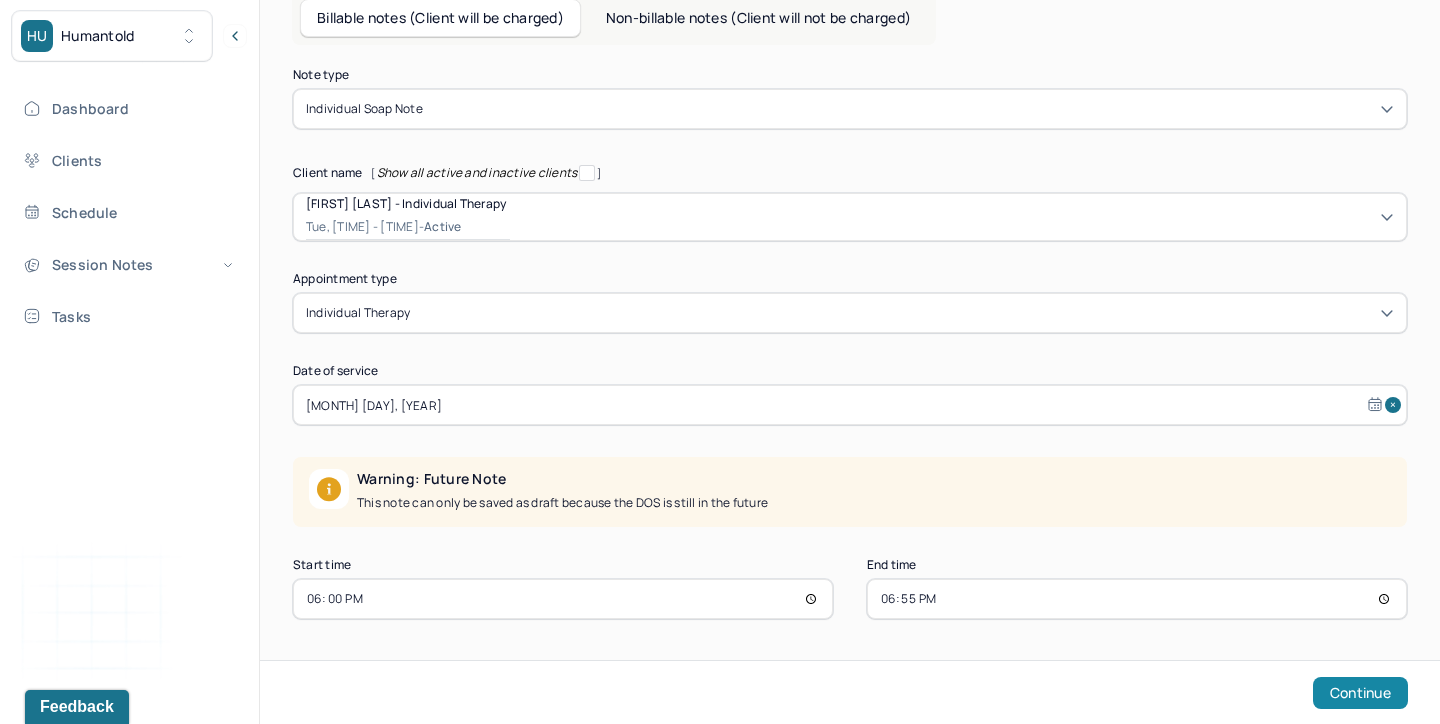 click on "Continue" at bounding box center (1360, 693) 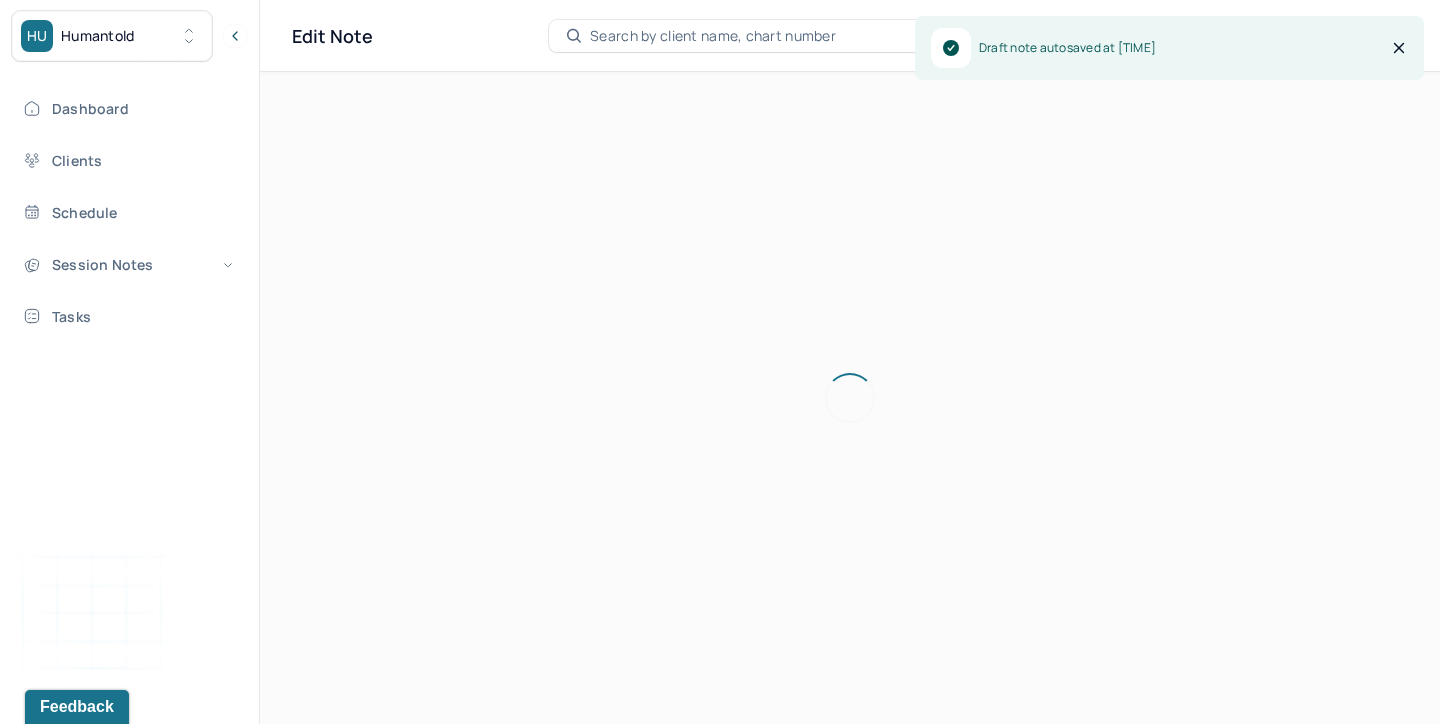 scroll, scrollTop: 36, scrollLeft: 0, axis: vertical 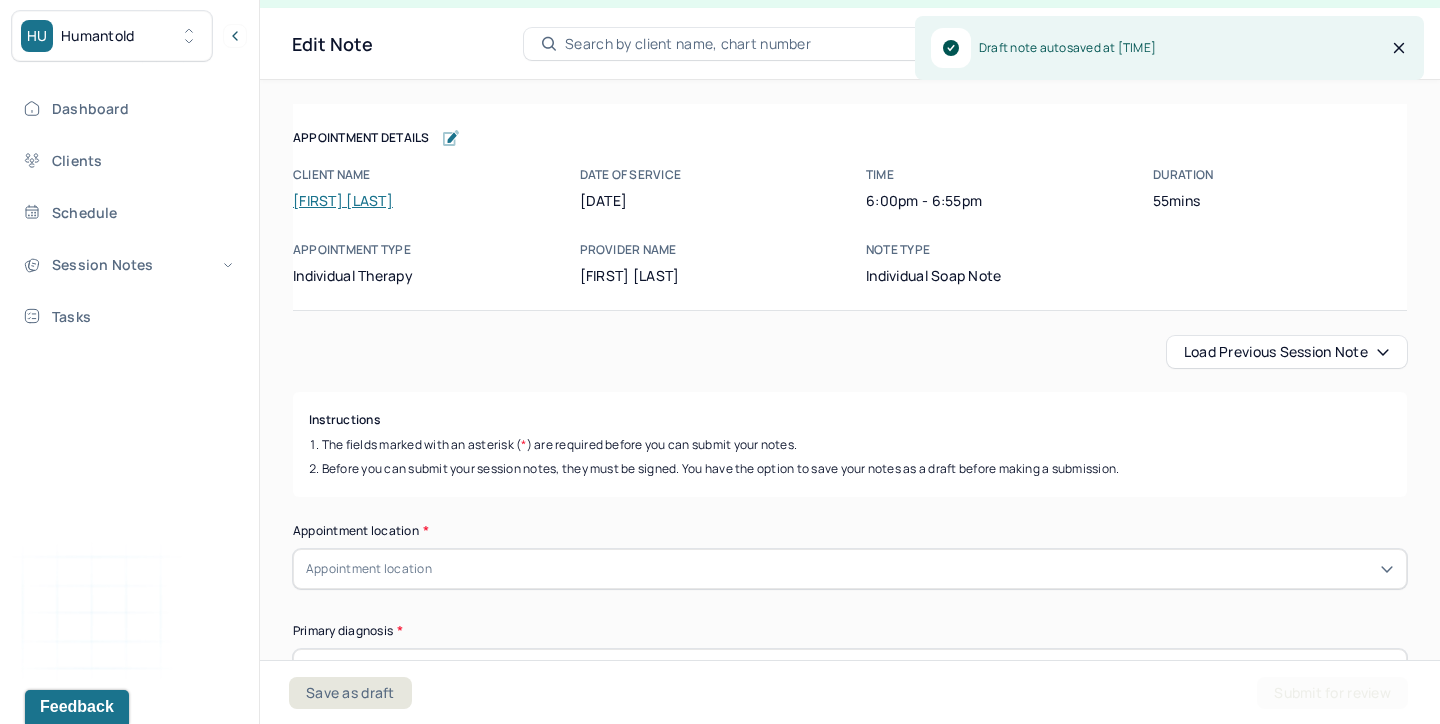 click on "Load previous session note" at bounding box center [1287, 352] 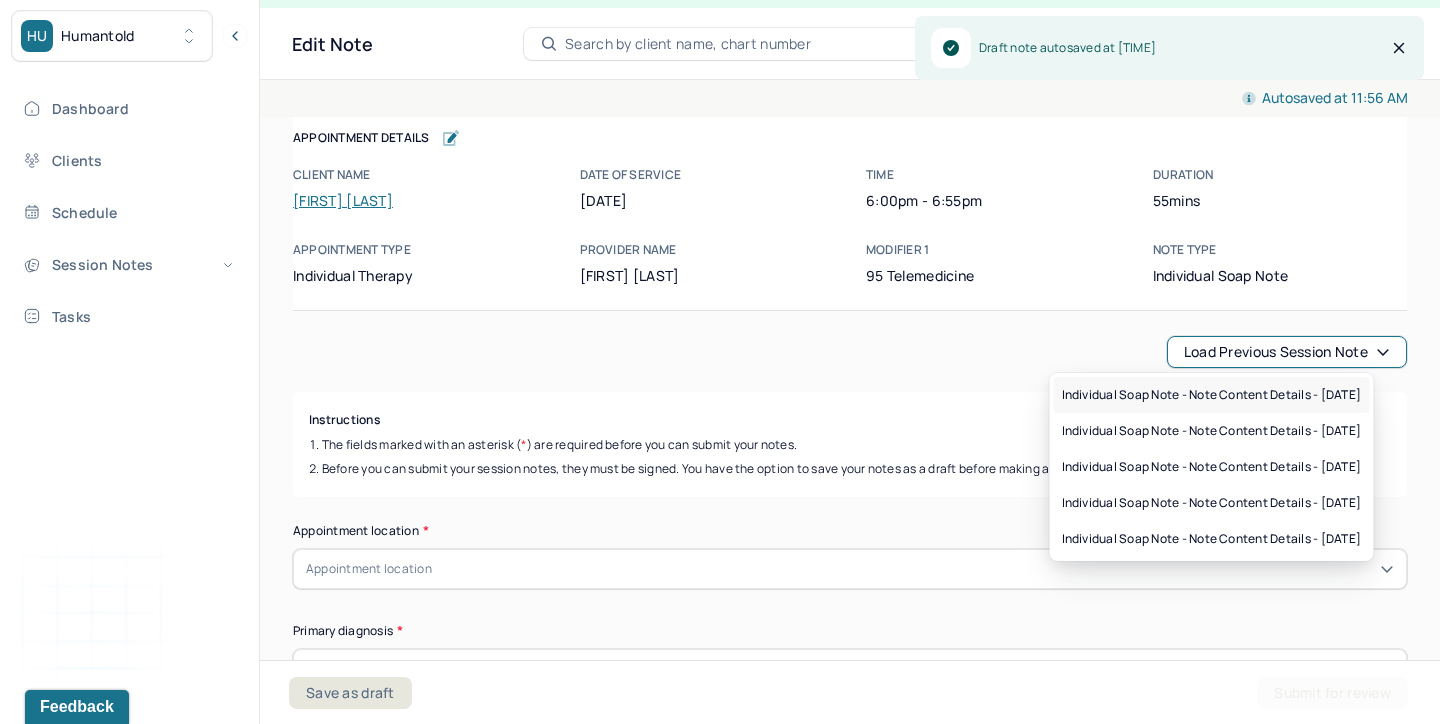 click on "Individual soap note   - Note content Details -   [DATE]" at bounding box center [1212, 395] 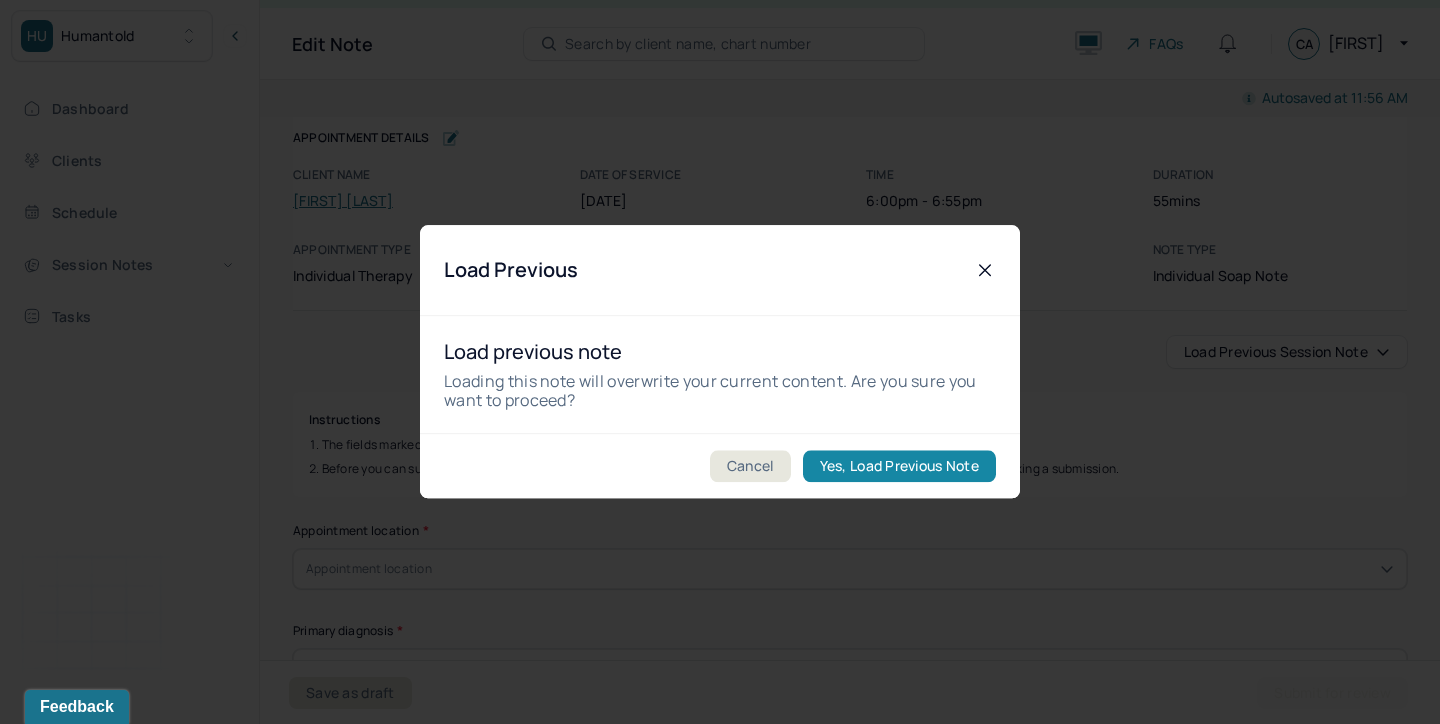 click on "Yes, Load Previous Note" at bounding box center (899, 467) 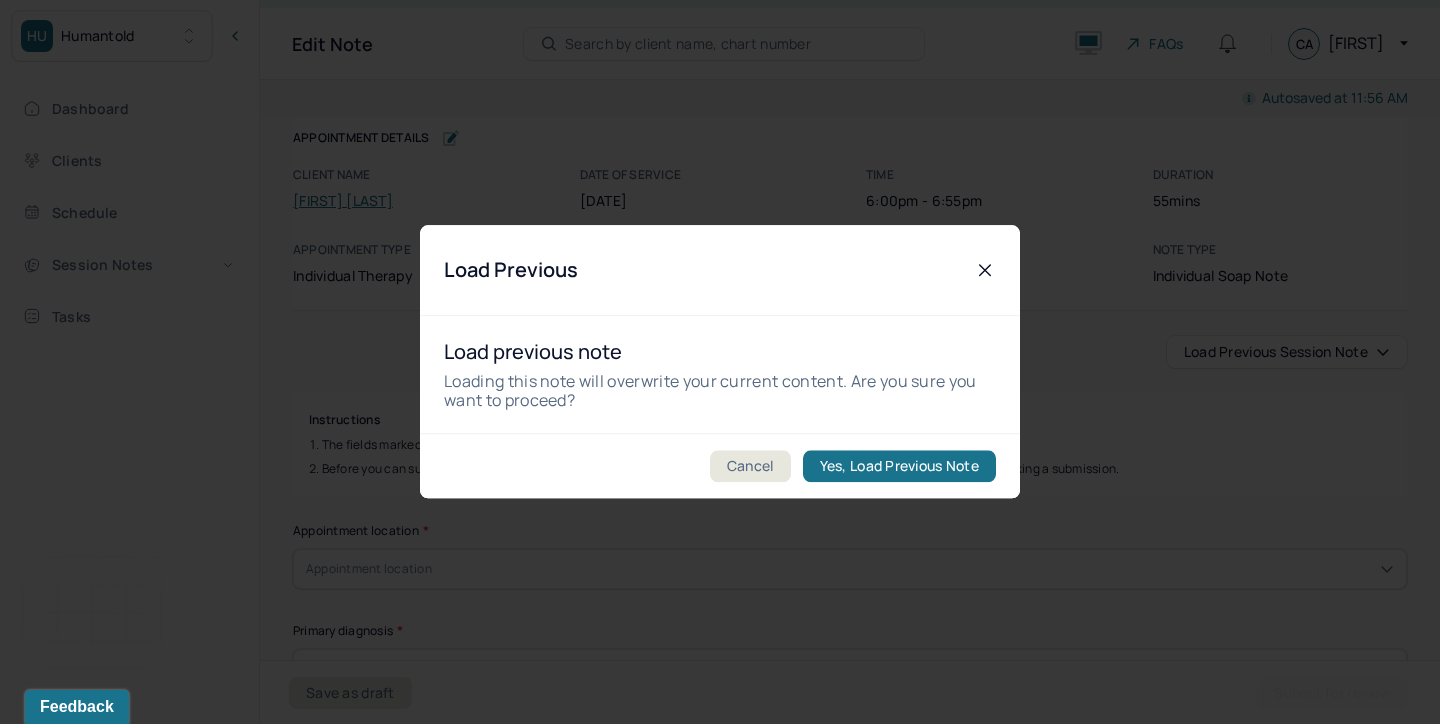 type on "Client presented with euthymic mood, client reported continued occupational and interpersonal stress, and difficulty relaxing." 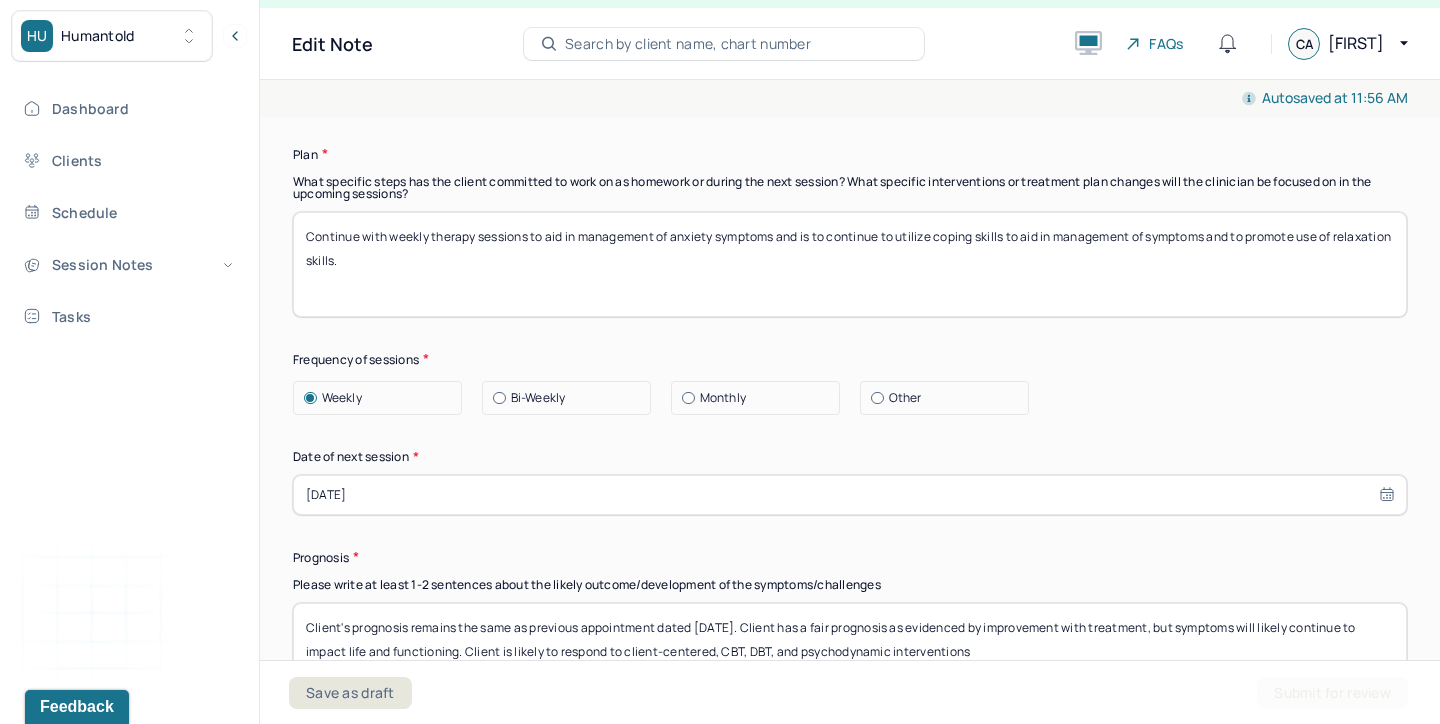 scroll, scrollTop: 2309, scrollLeft: 0, axis: vertical 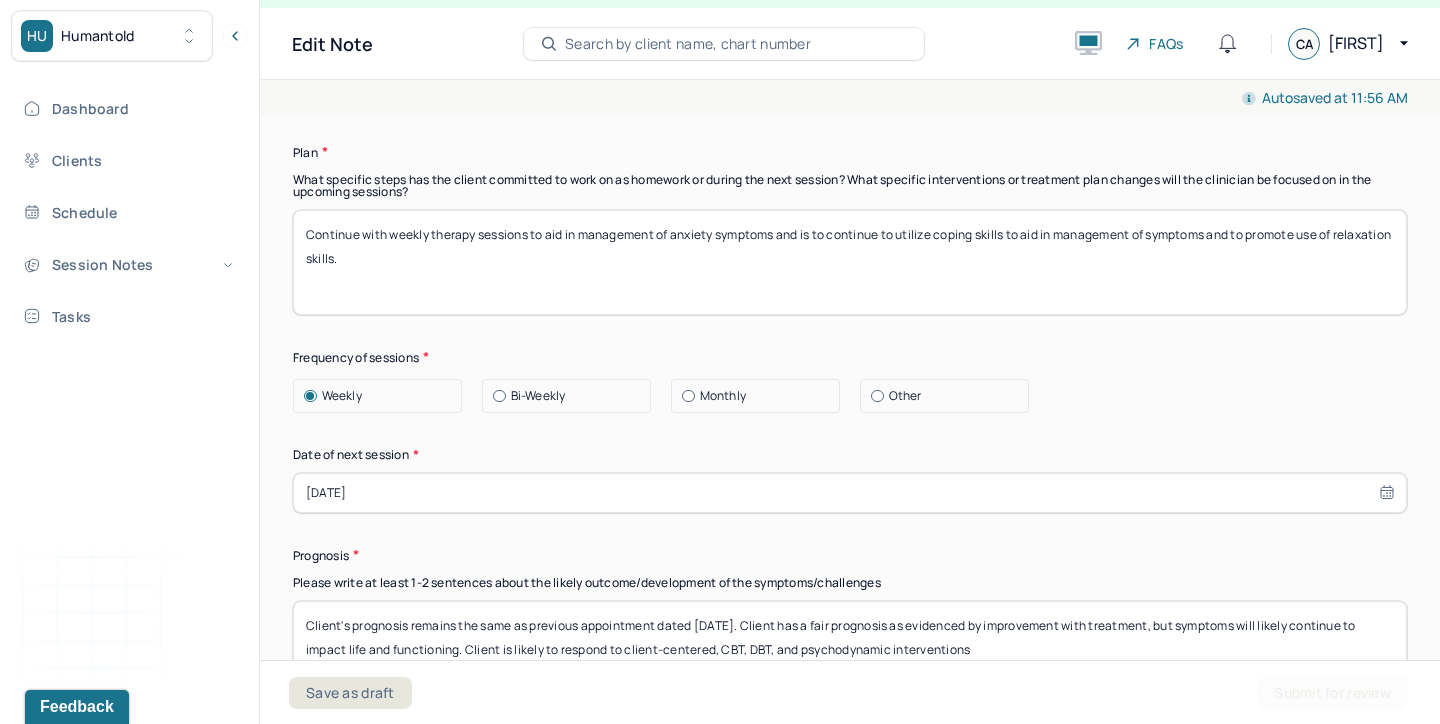 click on "[DATE]" at bounding box center (850, 493) 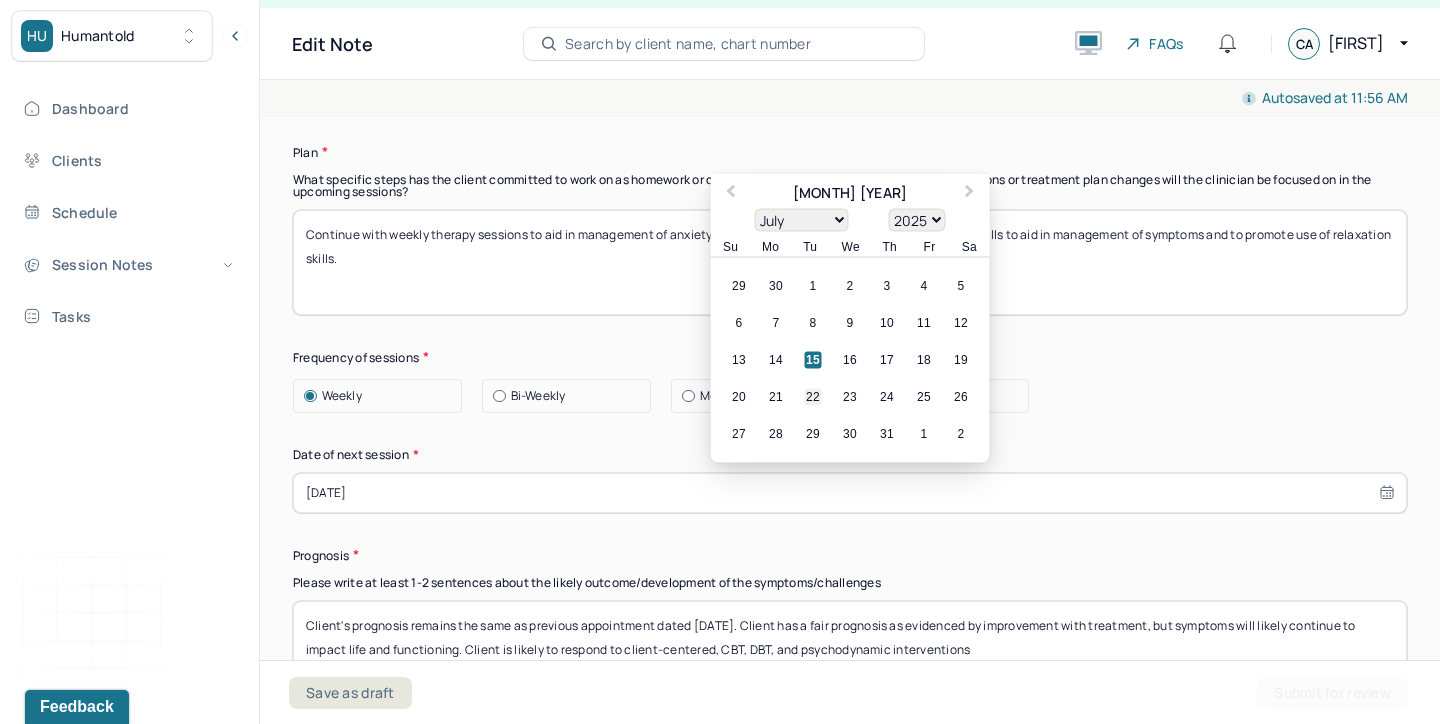 click on "22" at bounding box center (813, 396) 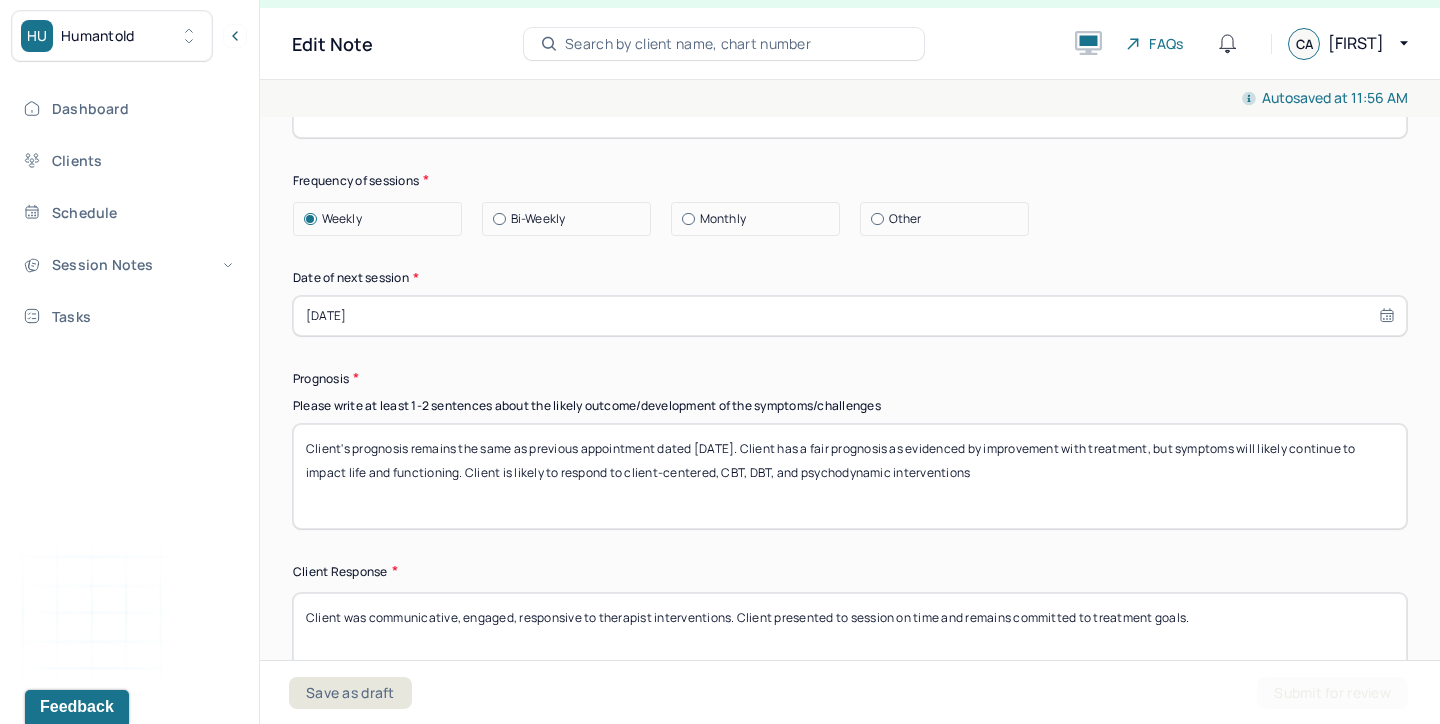 scroll, scrollTop: 2490, scrollLeft: 0, axis: vertical 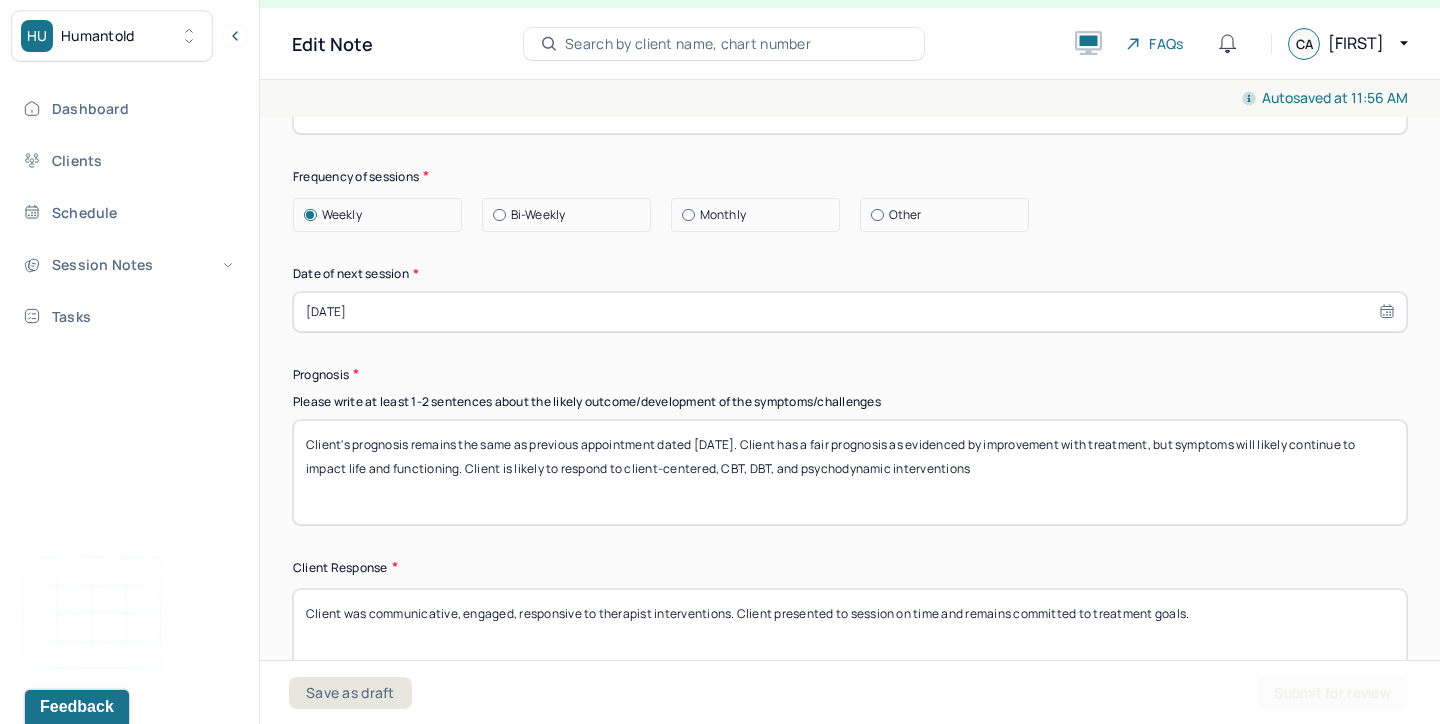 click on "Client's prognosis remains the same as previous appointment dated [DATE]. Client has a fair prognosis as evidenced by improvement with treatment, but symptoms will likely continue to impact life and functioning. Client is likely to respond to client-centered, CBT, DBT, and psychodynamic interventions" at bounding box center [850, 472] 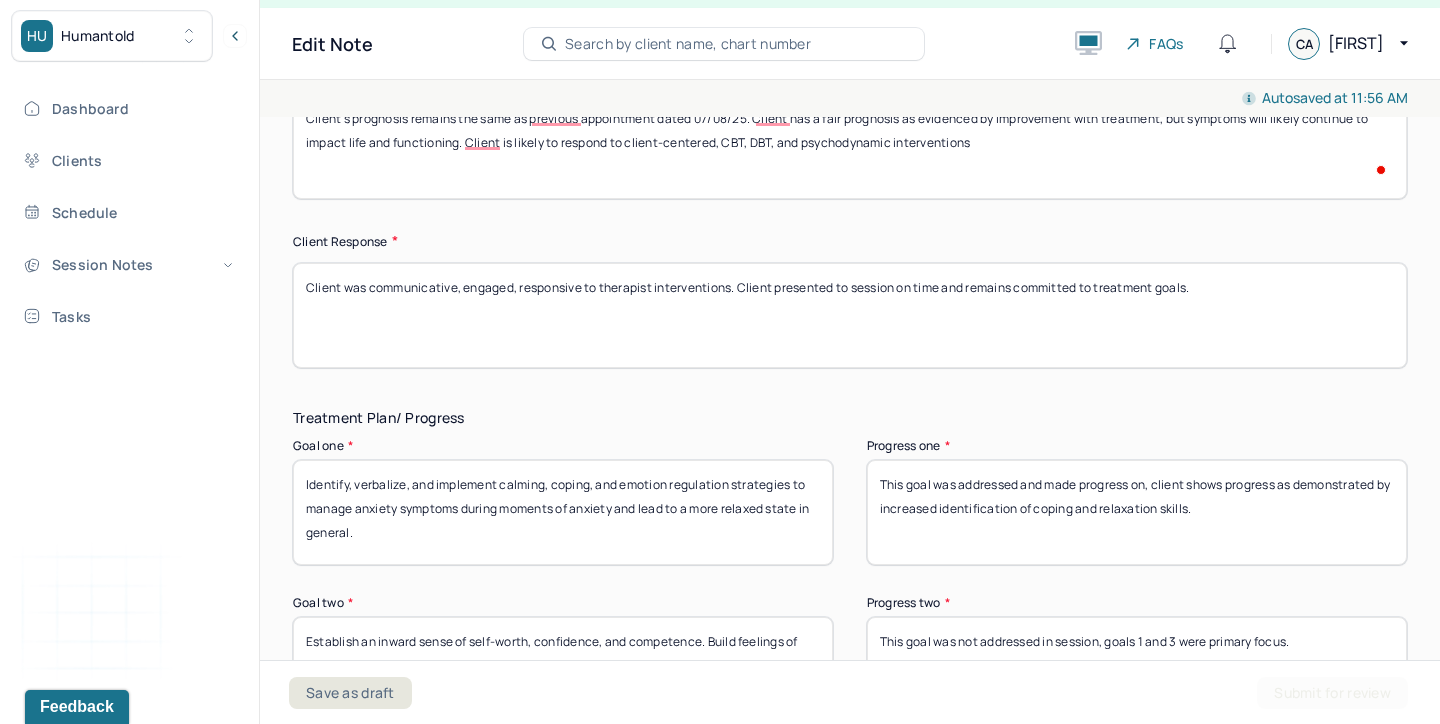 scroll, scrollTop: 3682, scrollLeft: 0, axis: vertical 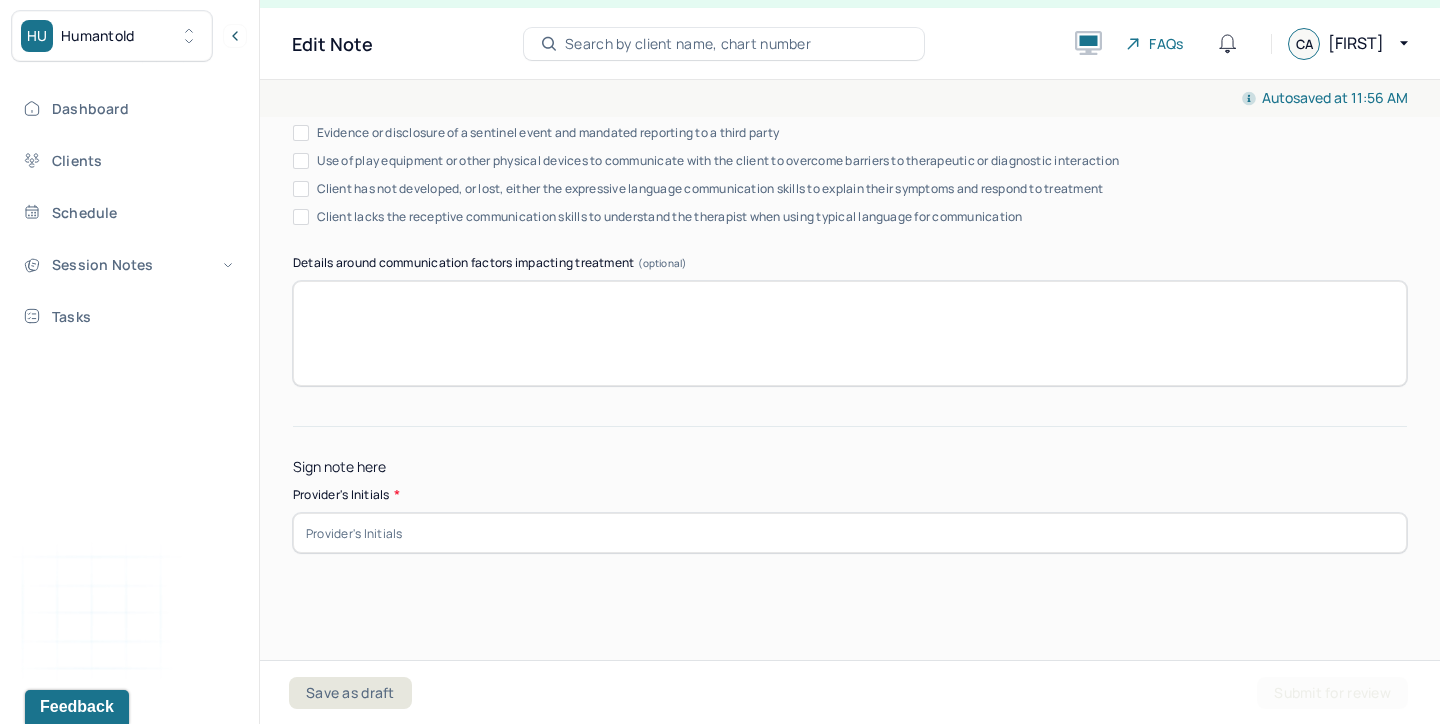 type on "Client's prognosis remains the same as previous appointment dated 07/08/25. Client has a fair prognosis as evidenced by improvement with treatment, but symptoms will likely continue to impact life and functioning. Client is likely to respond to client-centered, CBT, DBT, and psychodynamic interventions" 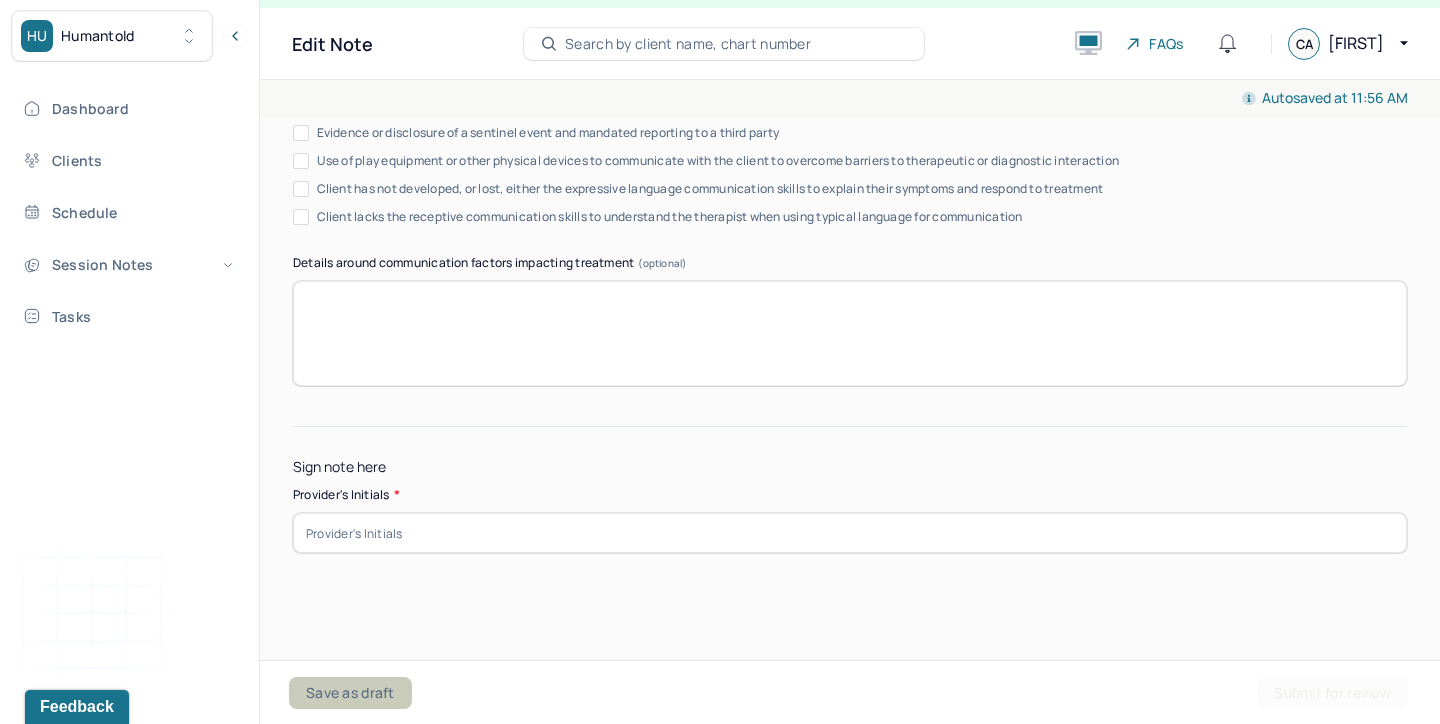 click on "Save as draft" at bounding box center [350, 693] 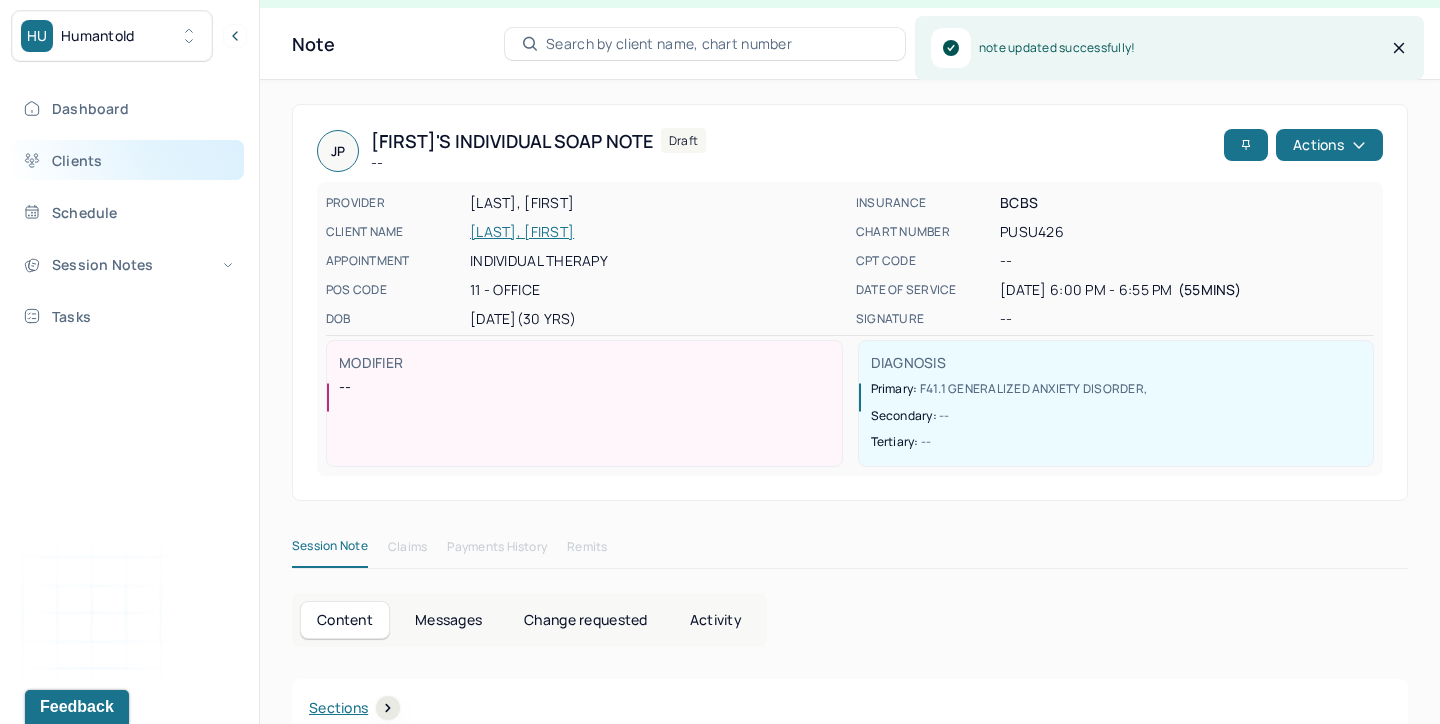 click on "Clients" at bounding box center (128, 160) 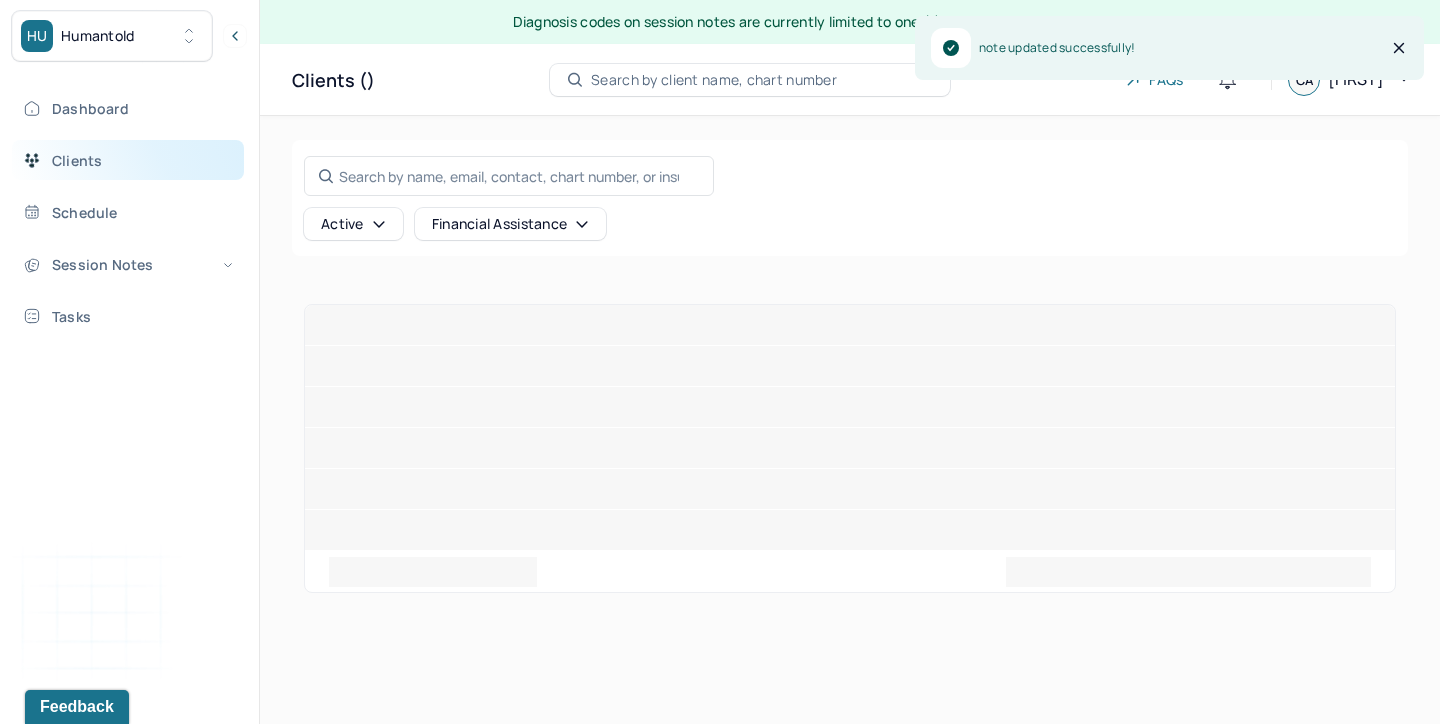 scroll, scrollTop: 0, scrollLeft: 0, axis: both 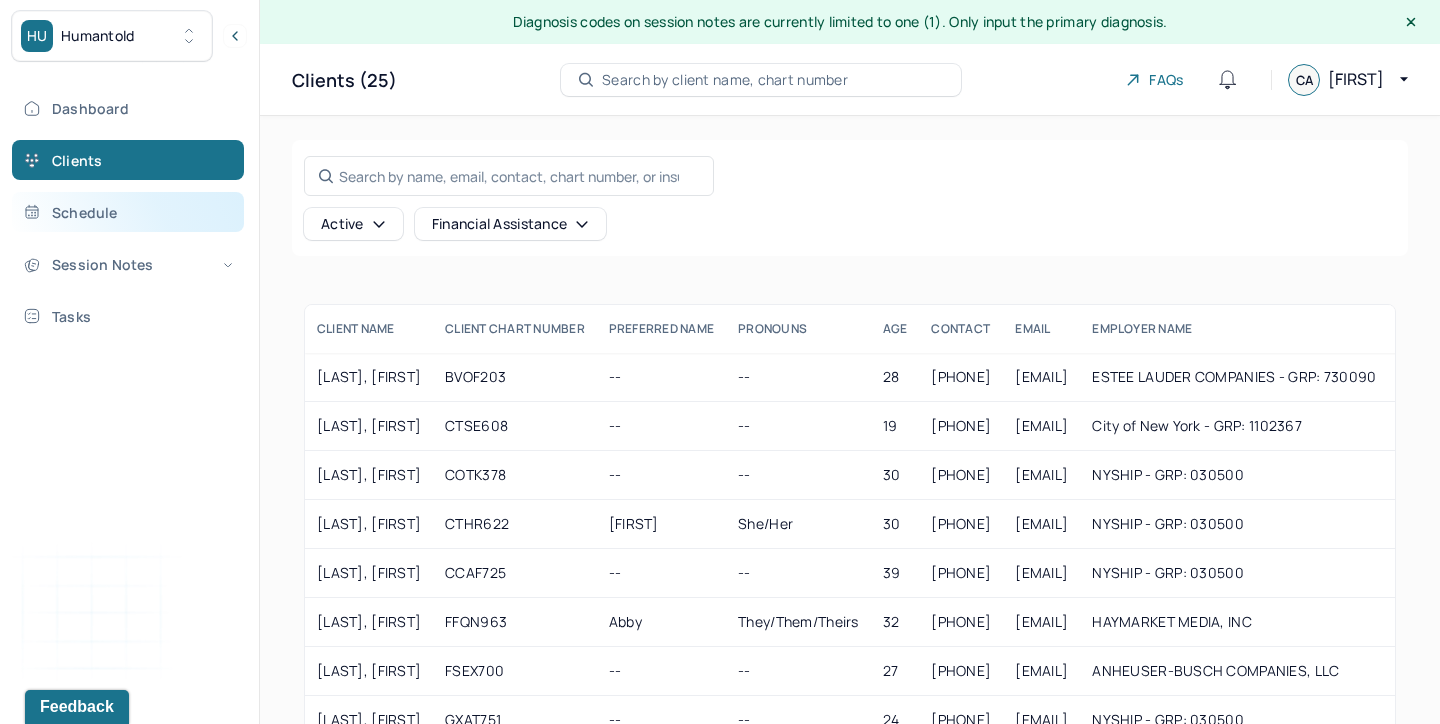 click on "Schedule" at bounding box center (128, 212) 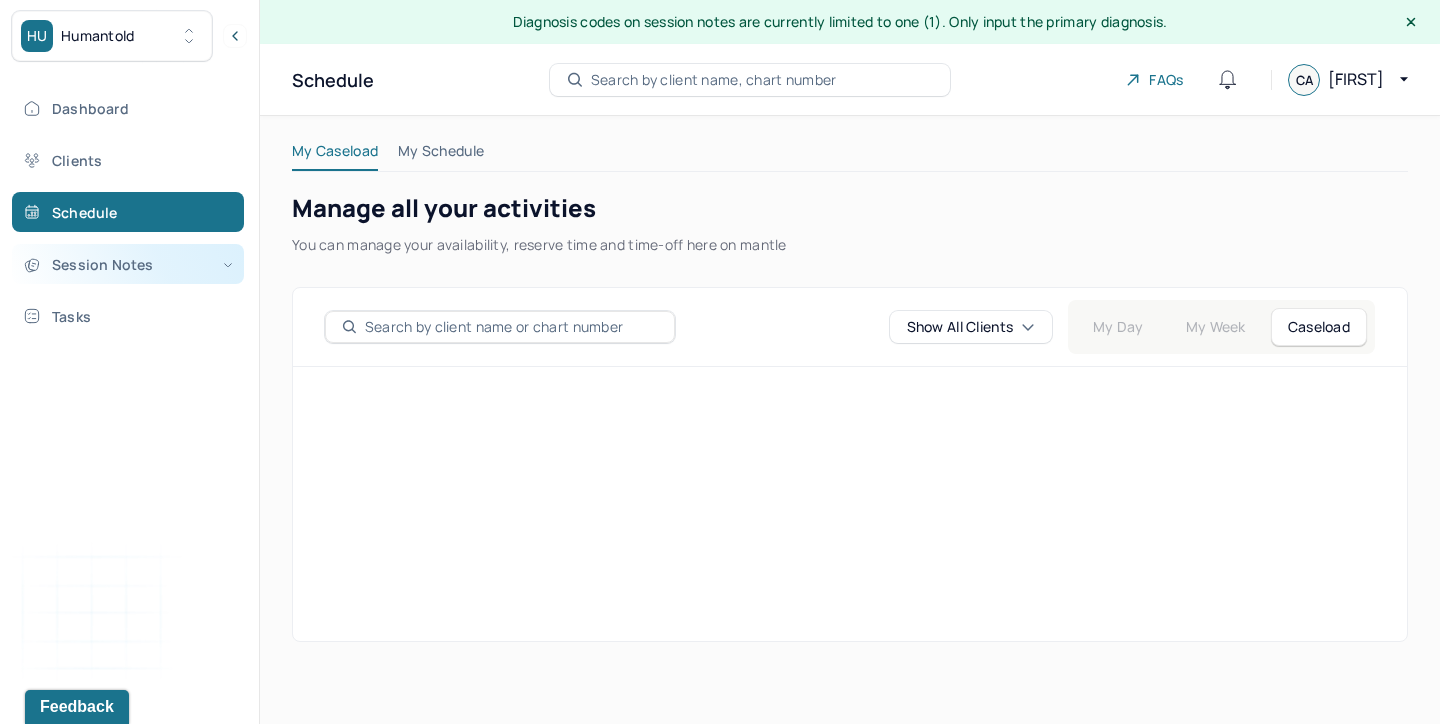 click on "Session Notes" at bounding box center (128, 264) 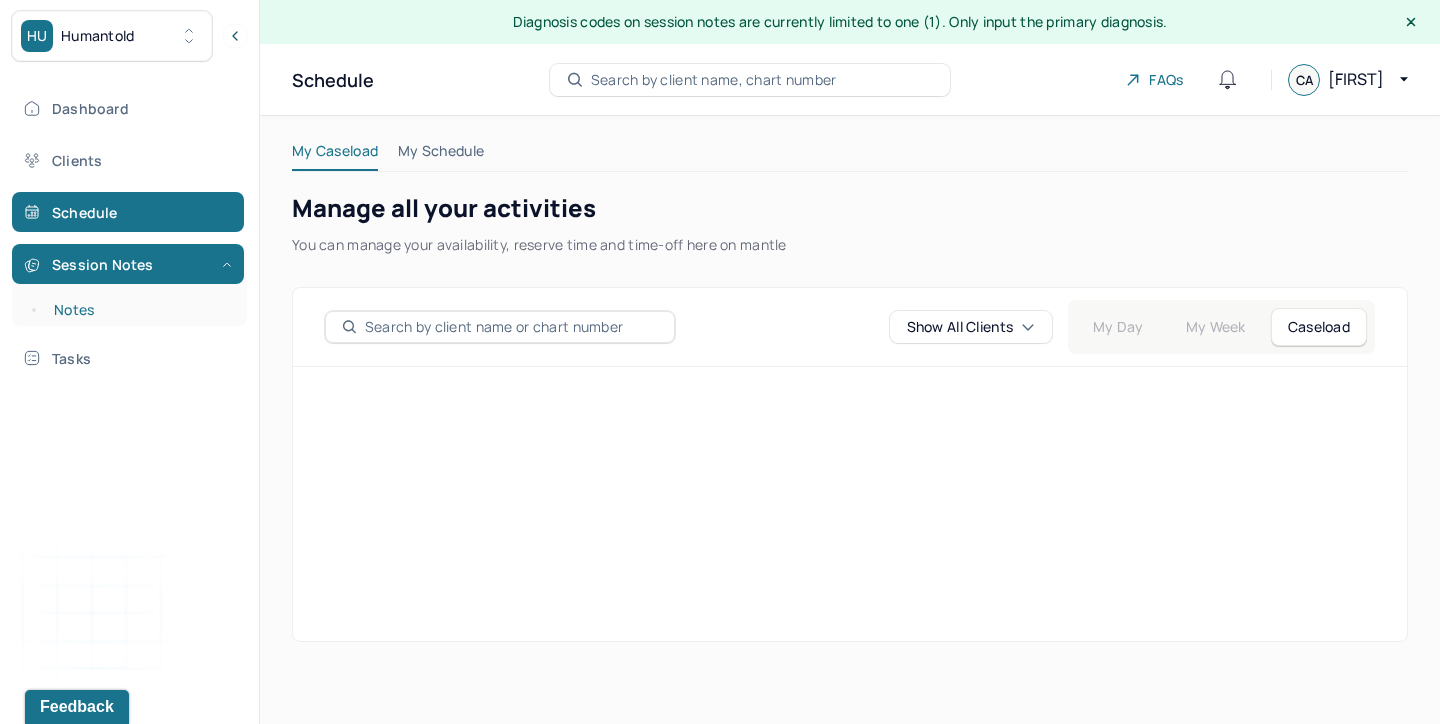 click on "Notes" at bounding box center [139, 310] 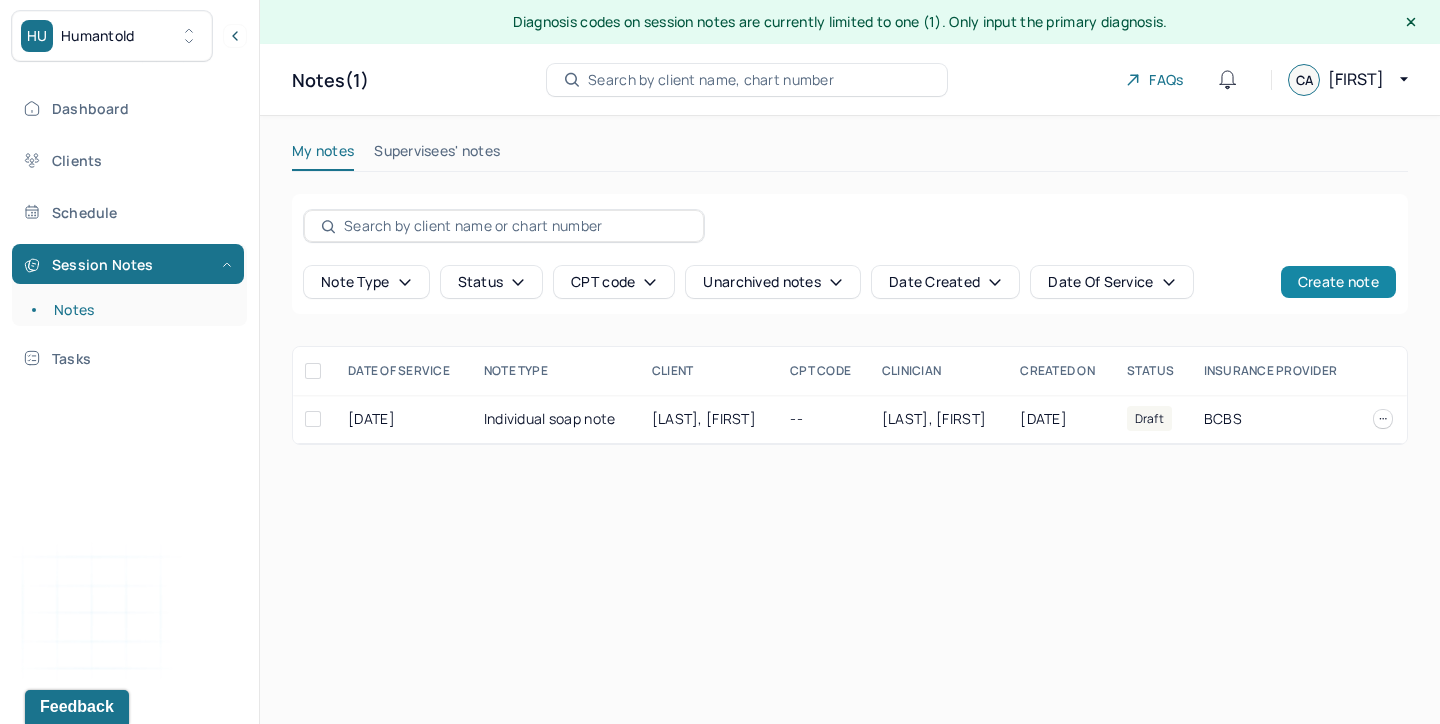 click on "Create note" at bounding box center (1338, 282) 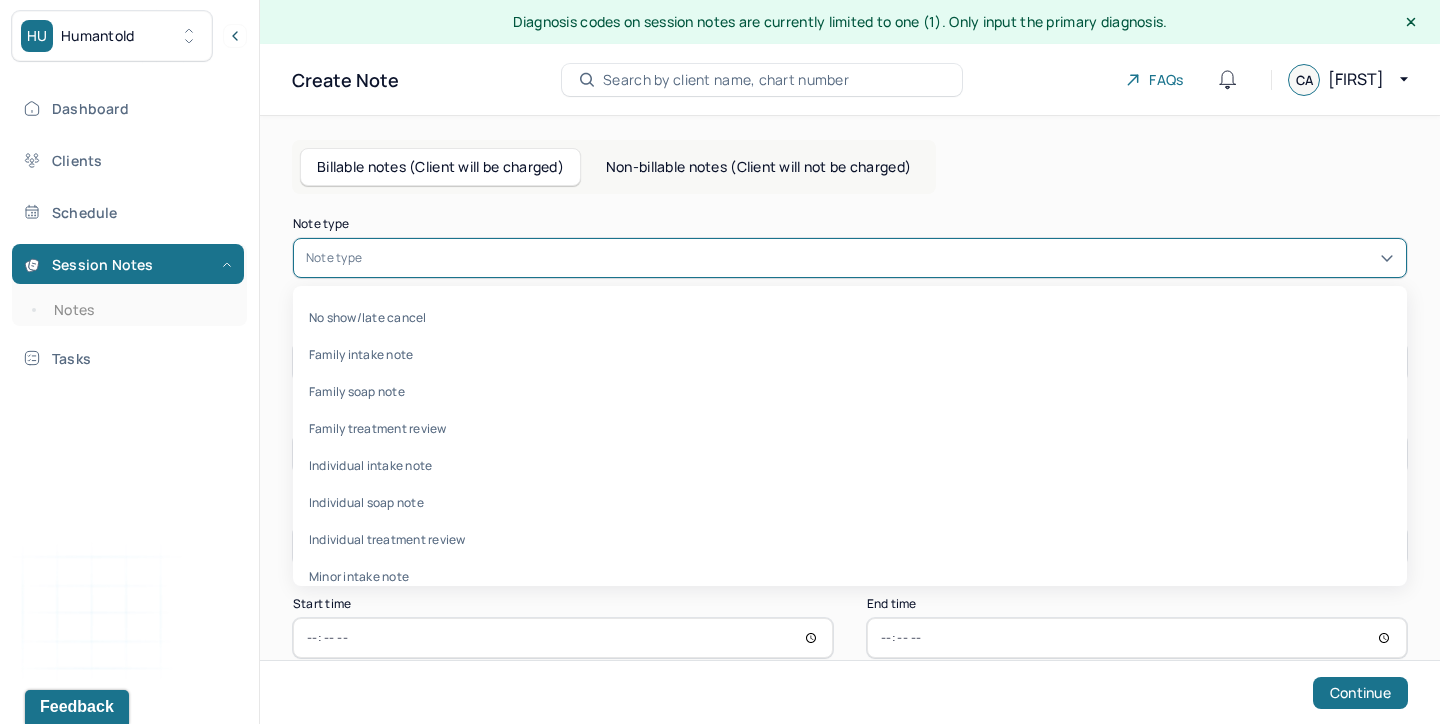 click on "Note type" at bounding box center [850, 258] 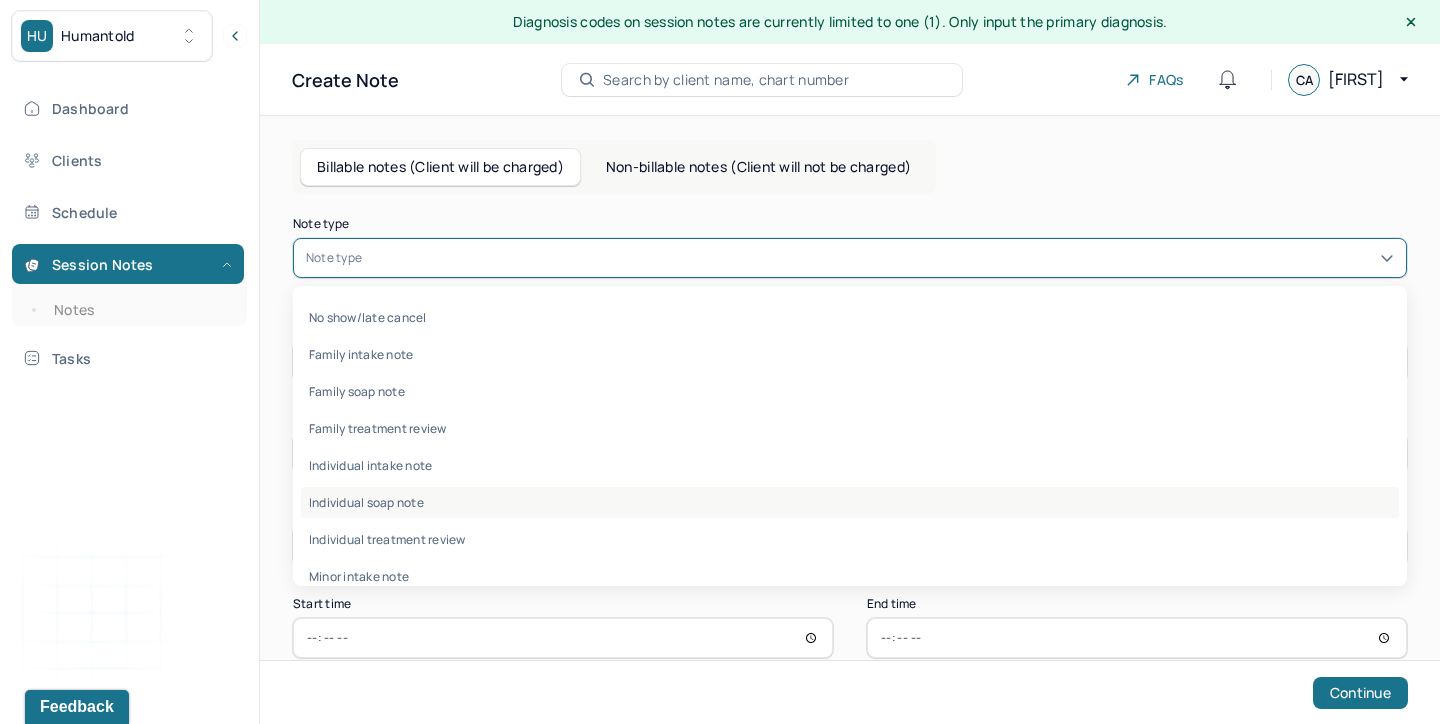 click on "Individual soap note" at bounding box center [850, 502] 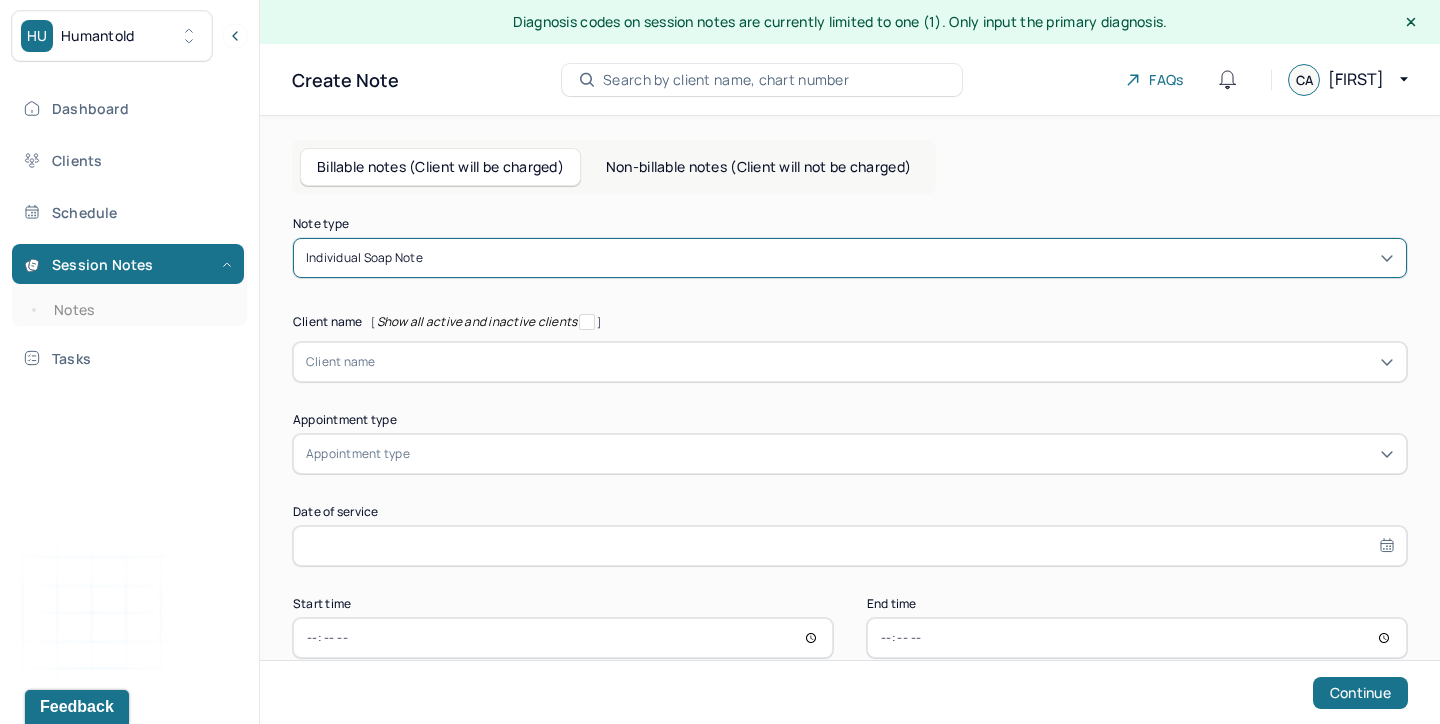 click at bounding box center [885, 362] 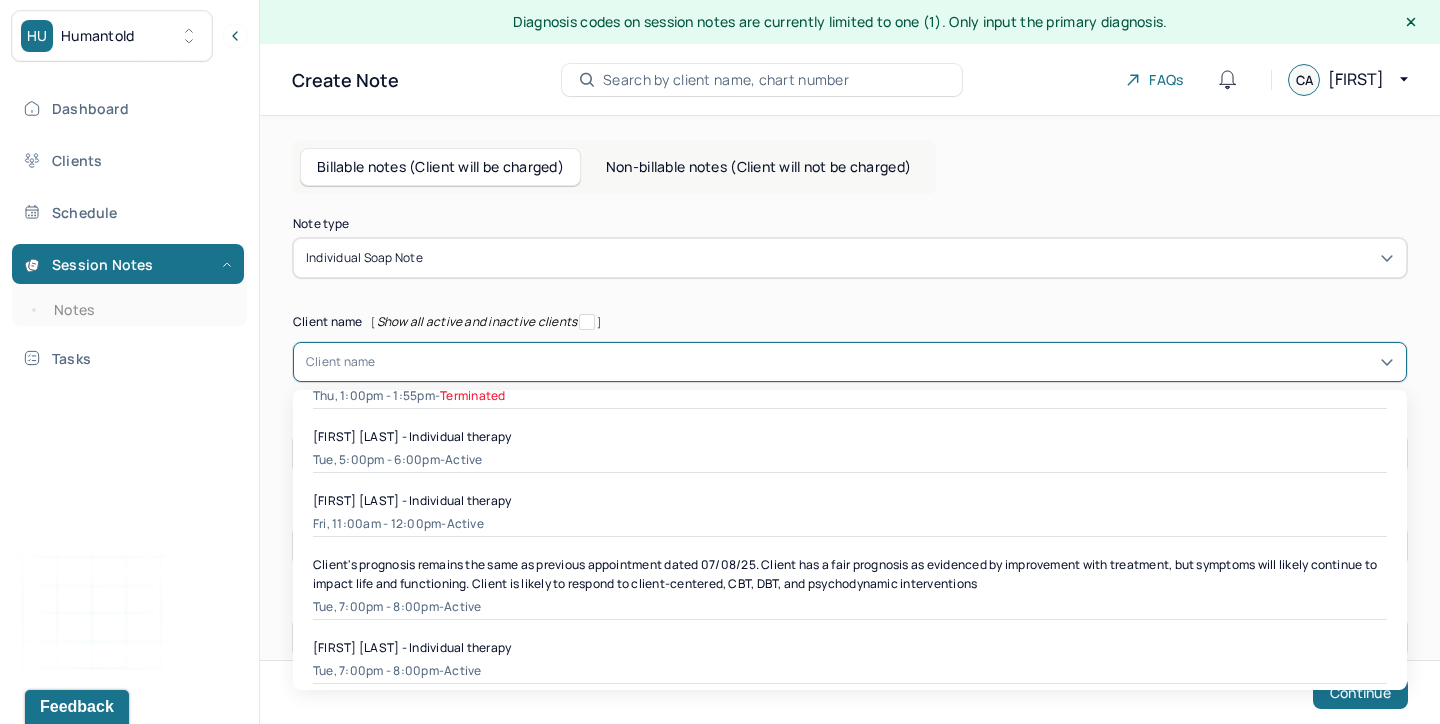 scroll, scrollTop: 218, scrollLeft: 0, axis: vertical 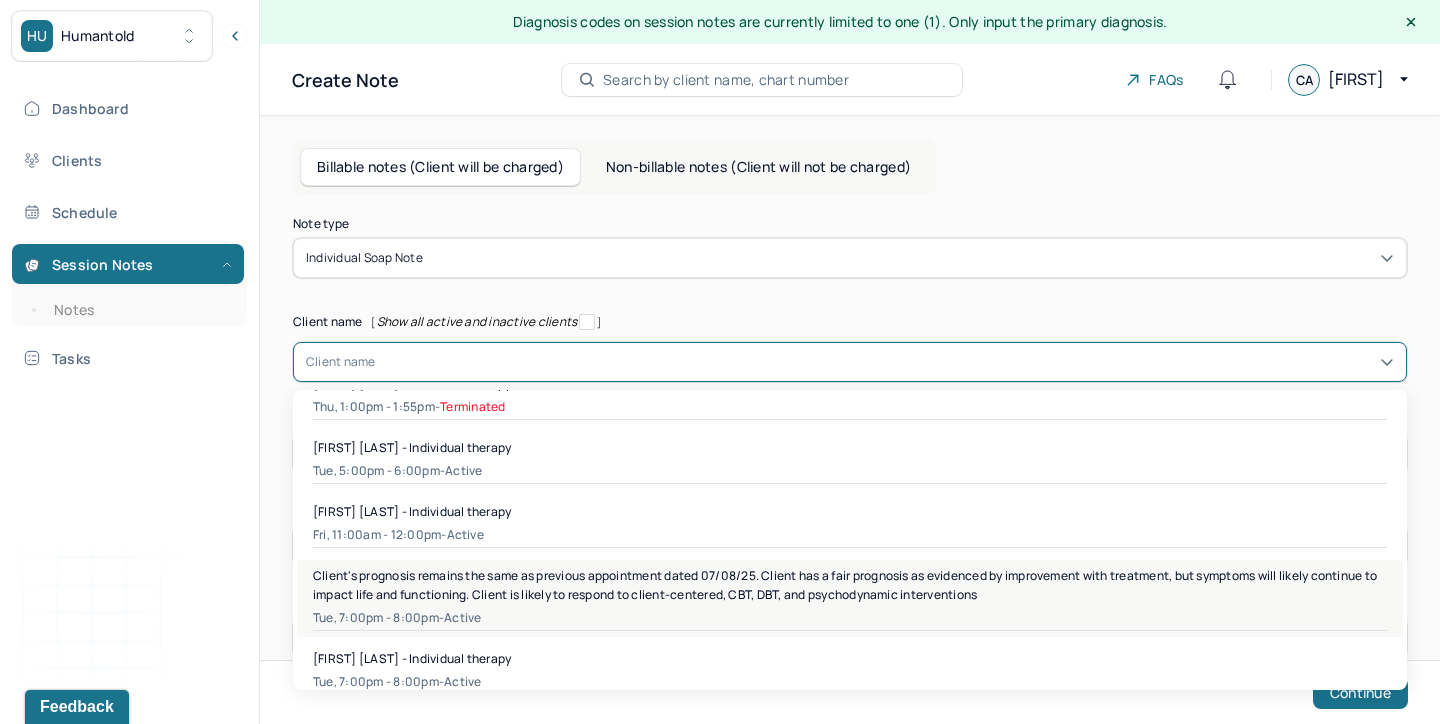 click on "Client's prognosis remains the same as previous appointment dated 07/08/25. Client has a fair prognosis as evidenced by improvement with treatment, but symptoms will likely continue to impact life and functioning. Client is likely to respond to client-centered, CBT, DBT, and psychodynamic interventions" at bounding box center [850, 585] 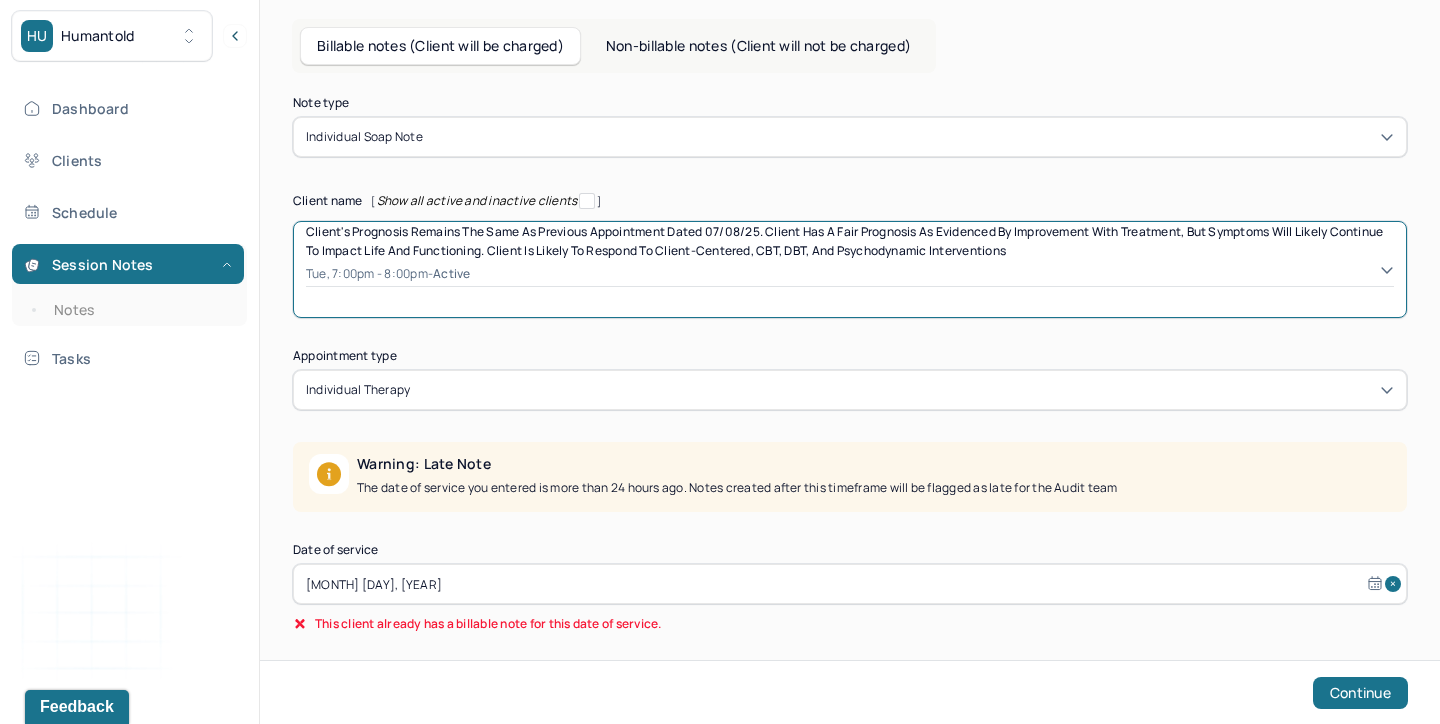 scroll, scrollTop: 139, scrollLeft: 0, axis: vertical 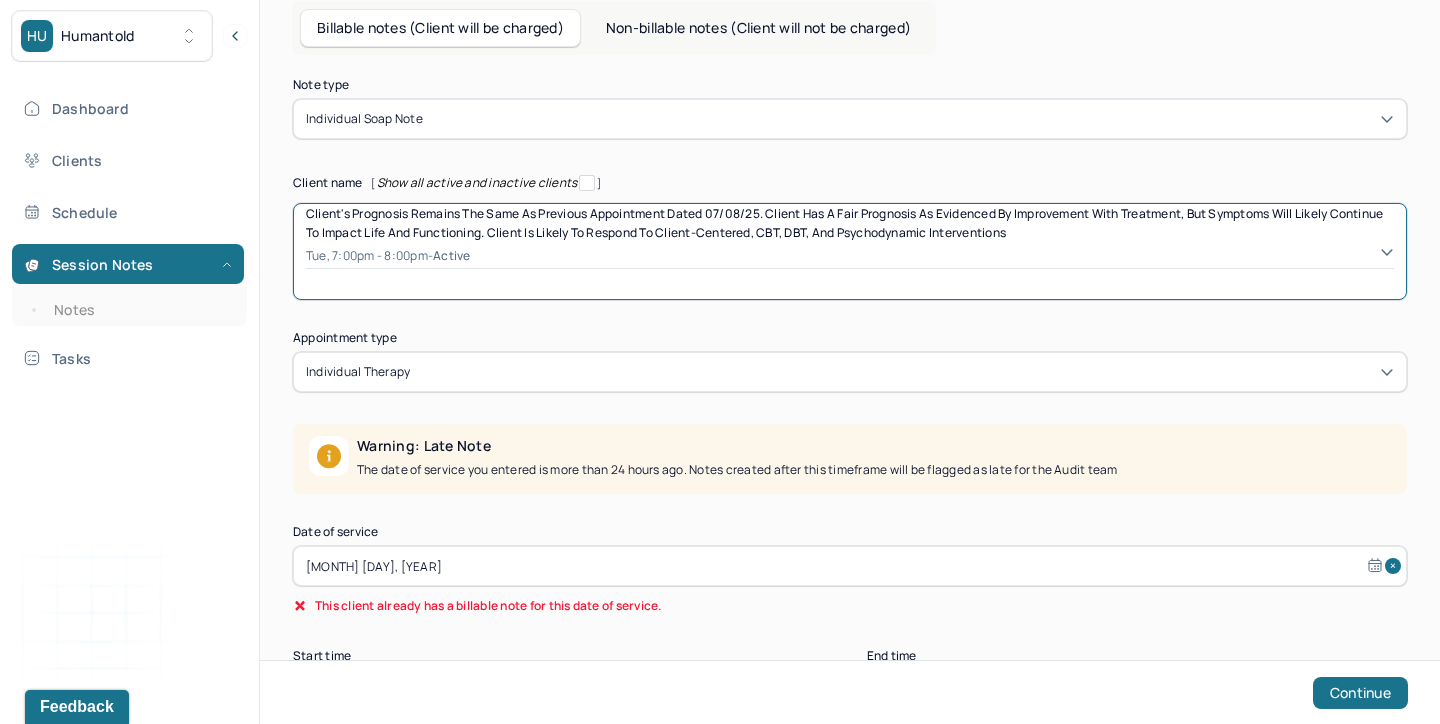 select on "6" 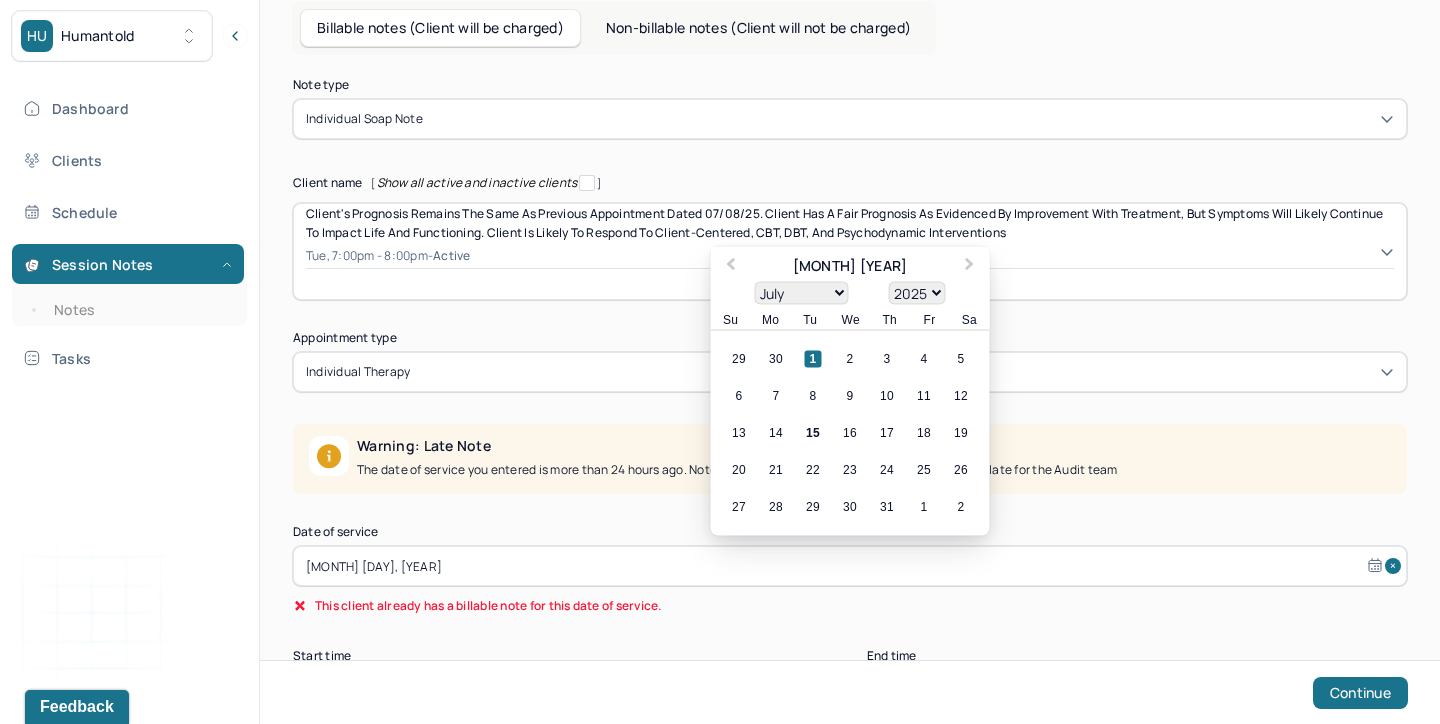 click on "[MONTH] [DAY], [YEAR]" at bounding box center (850, 566) 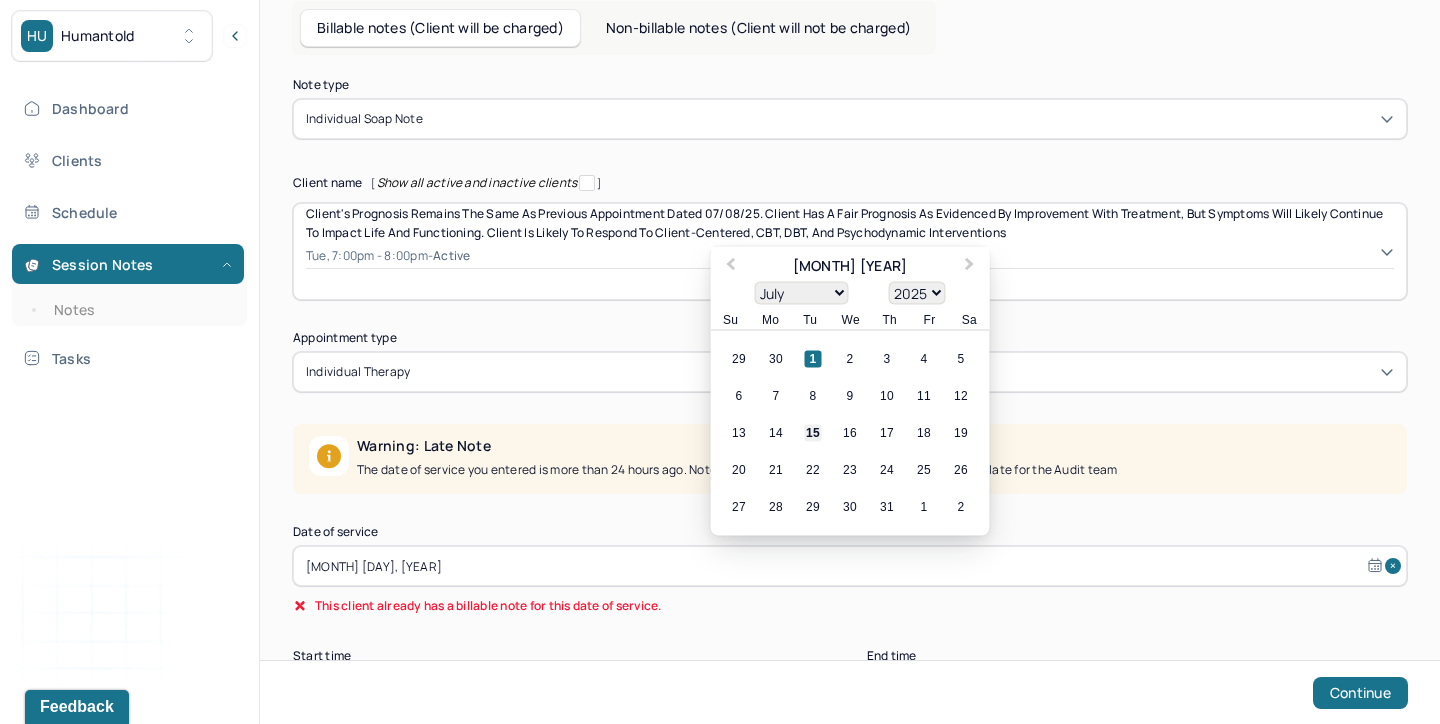 click on "15" at bounding box center (813, 433) 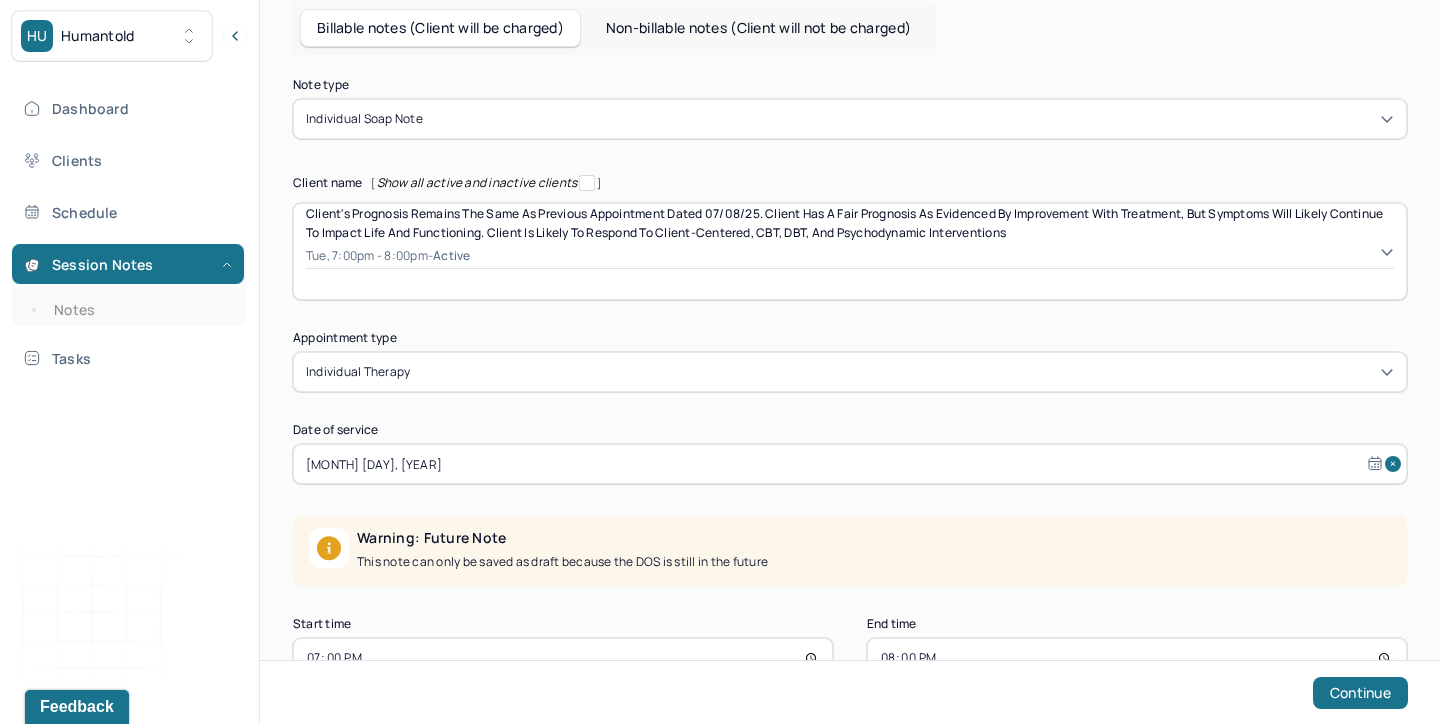 click on "20:00" at bounding box center (1137, 658) 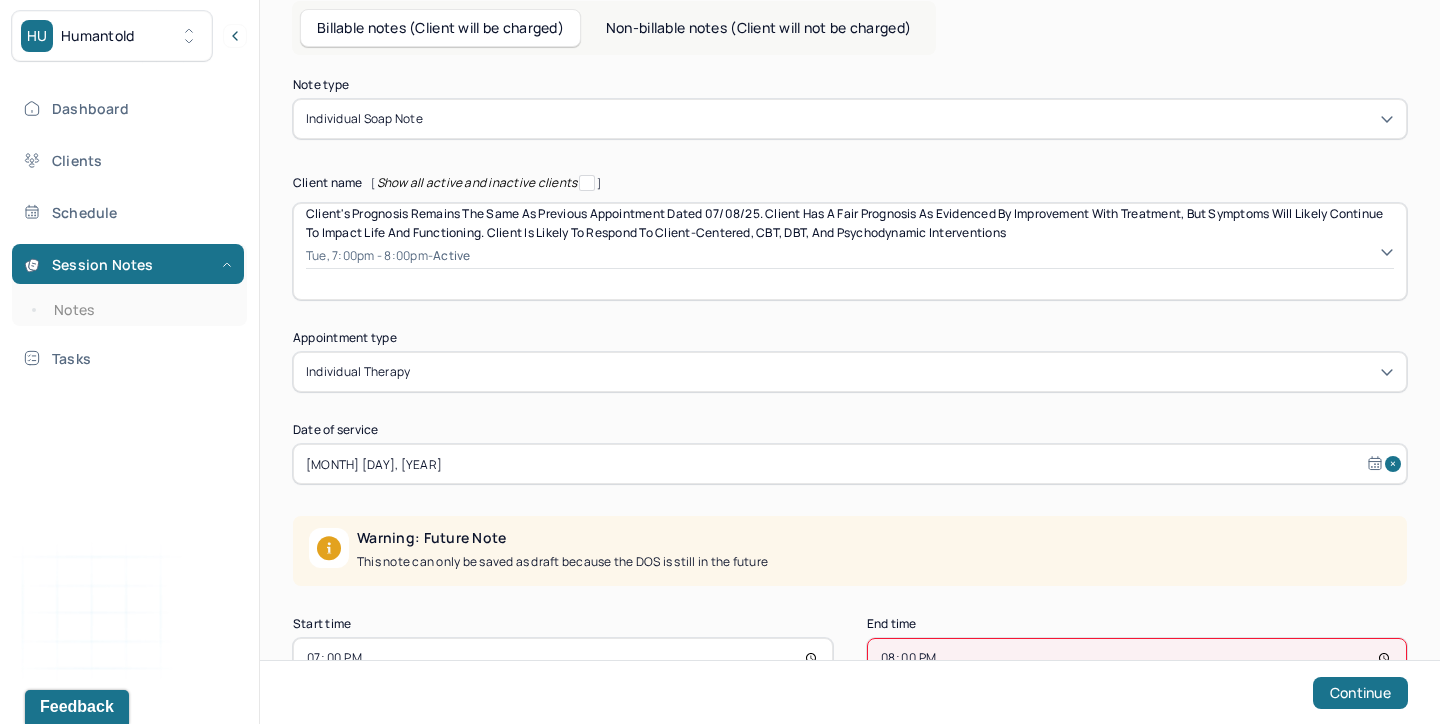 type on "19:55" 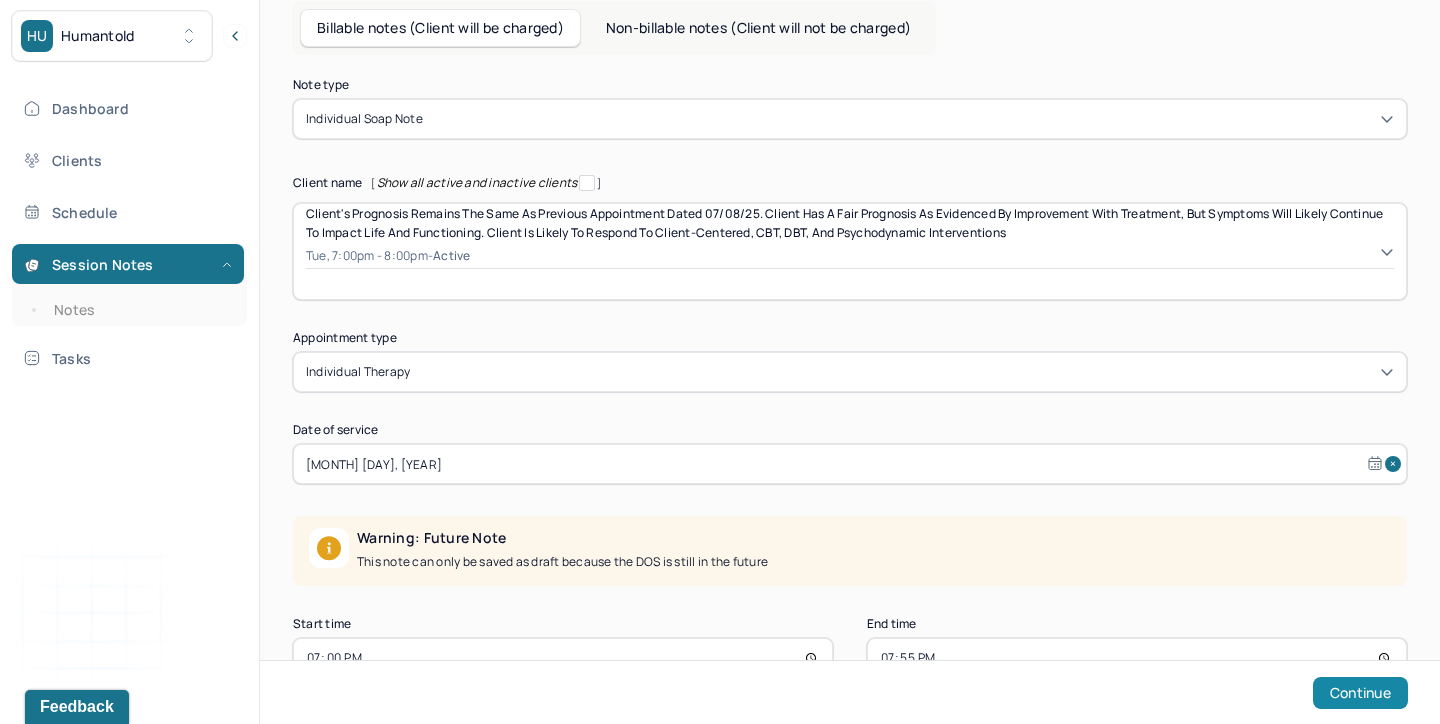 click on "Continue" at bounding box center [1360, 693] 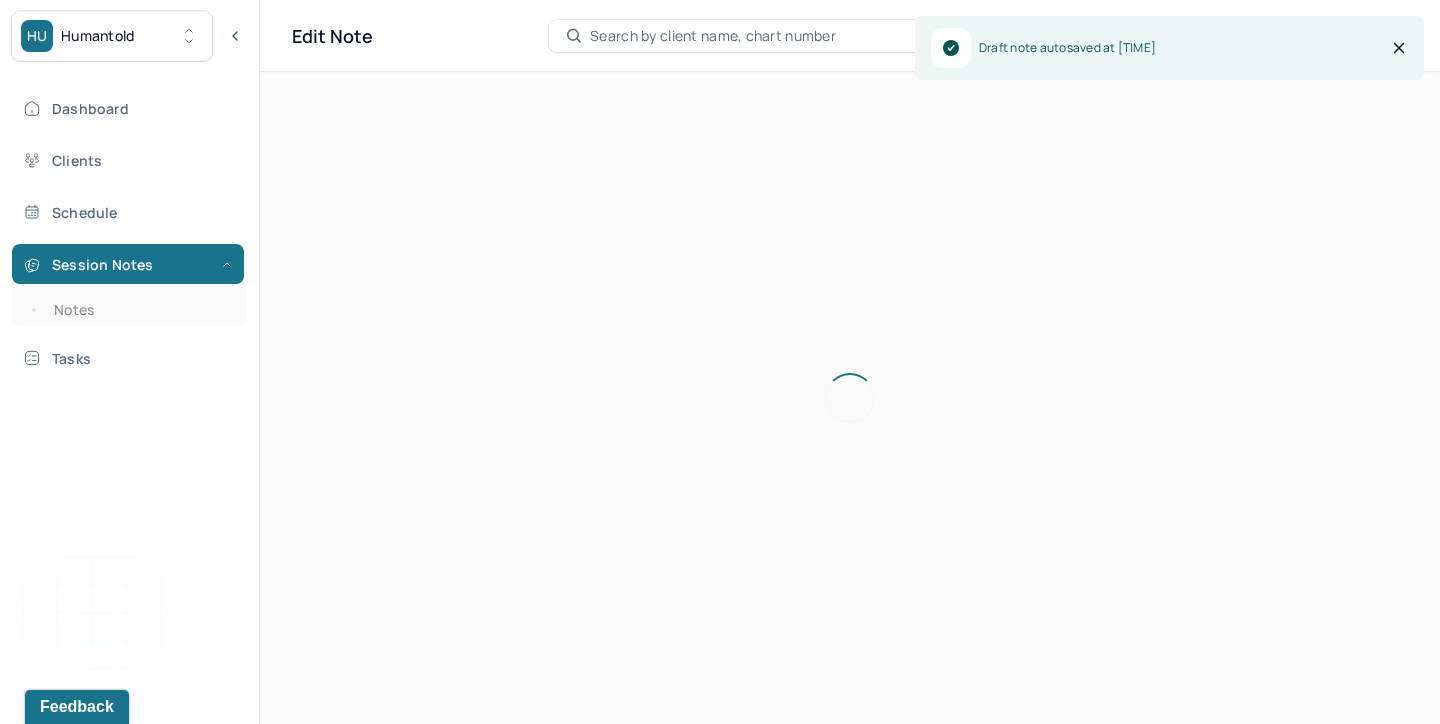 scroll, scrollTop: 36, scrollLeft: 0, axis: vertical 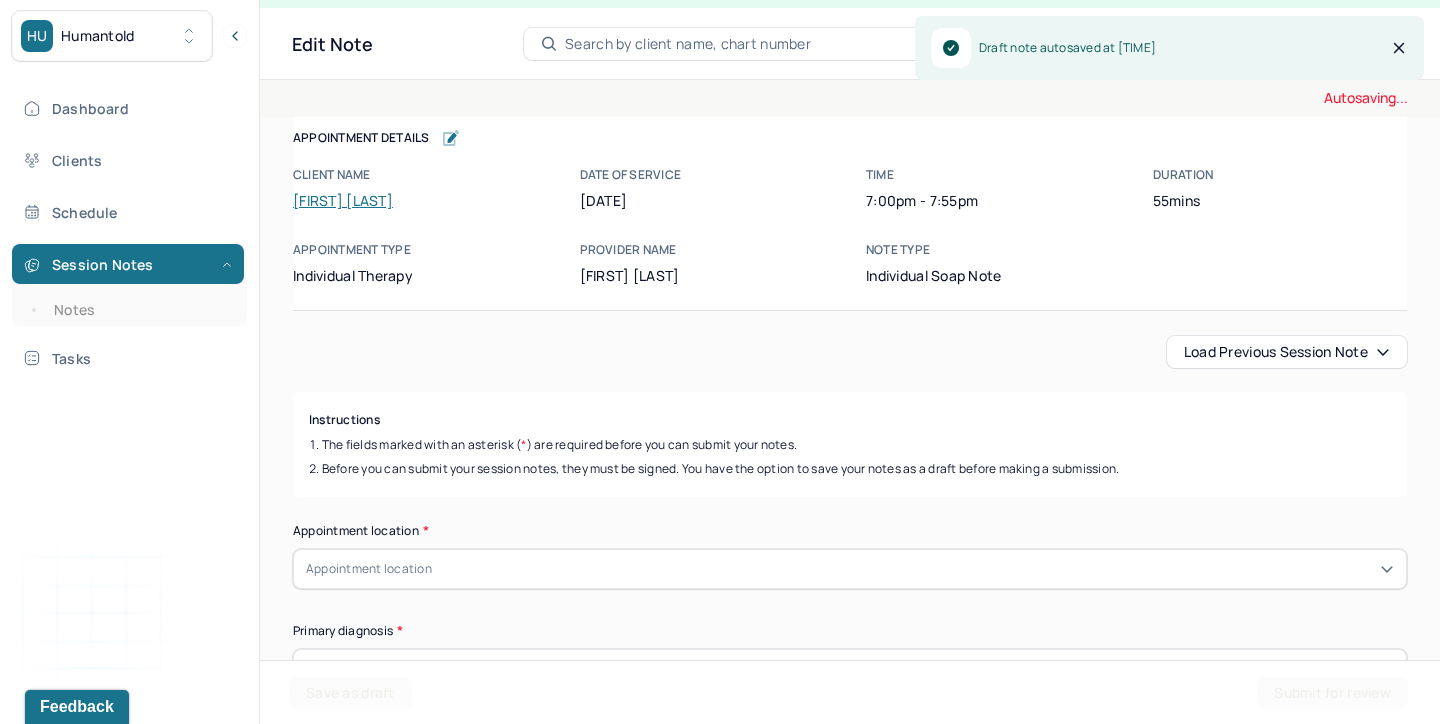click on "Load previous session note" at bounding box center [1287, 352] 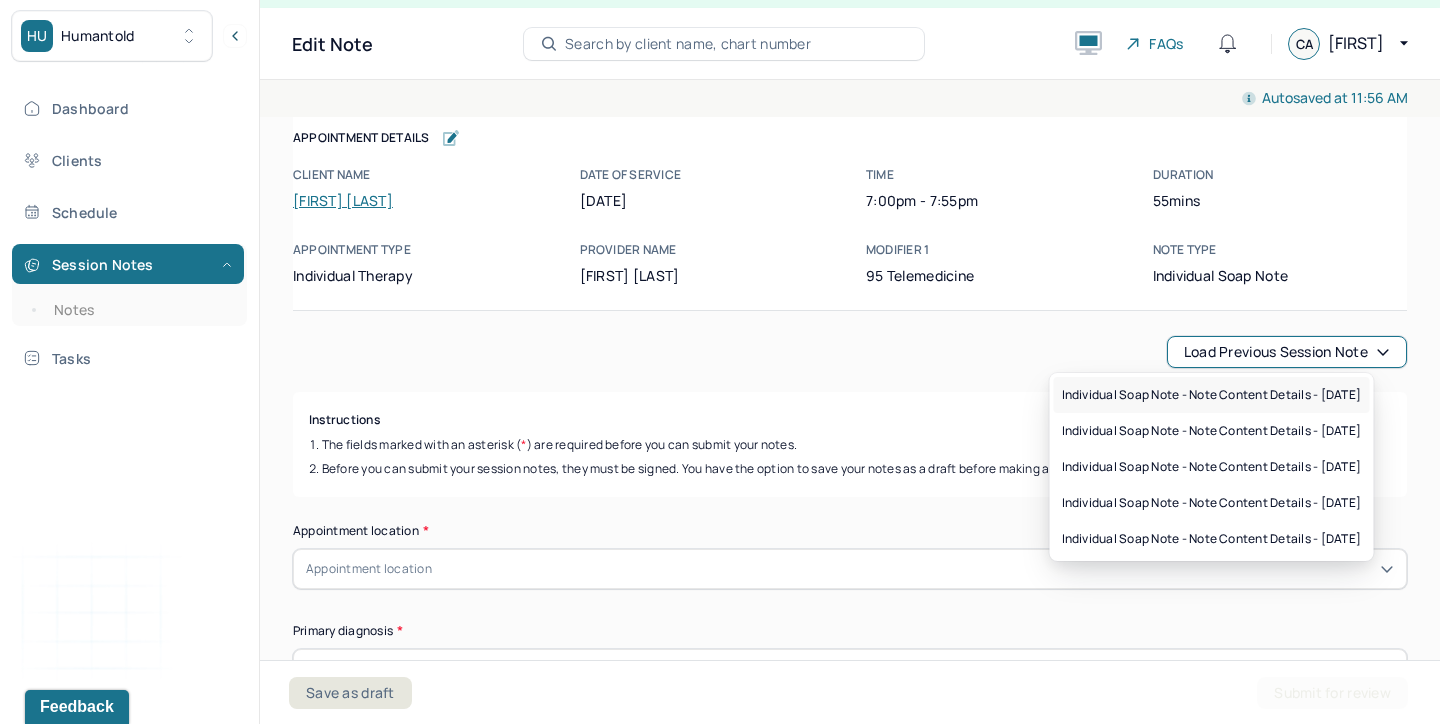 click on "Individual soap note   - Note content Details -   [DATE]" at bounding box center [1212, 395] 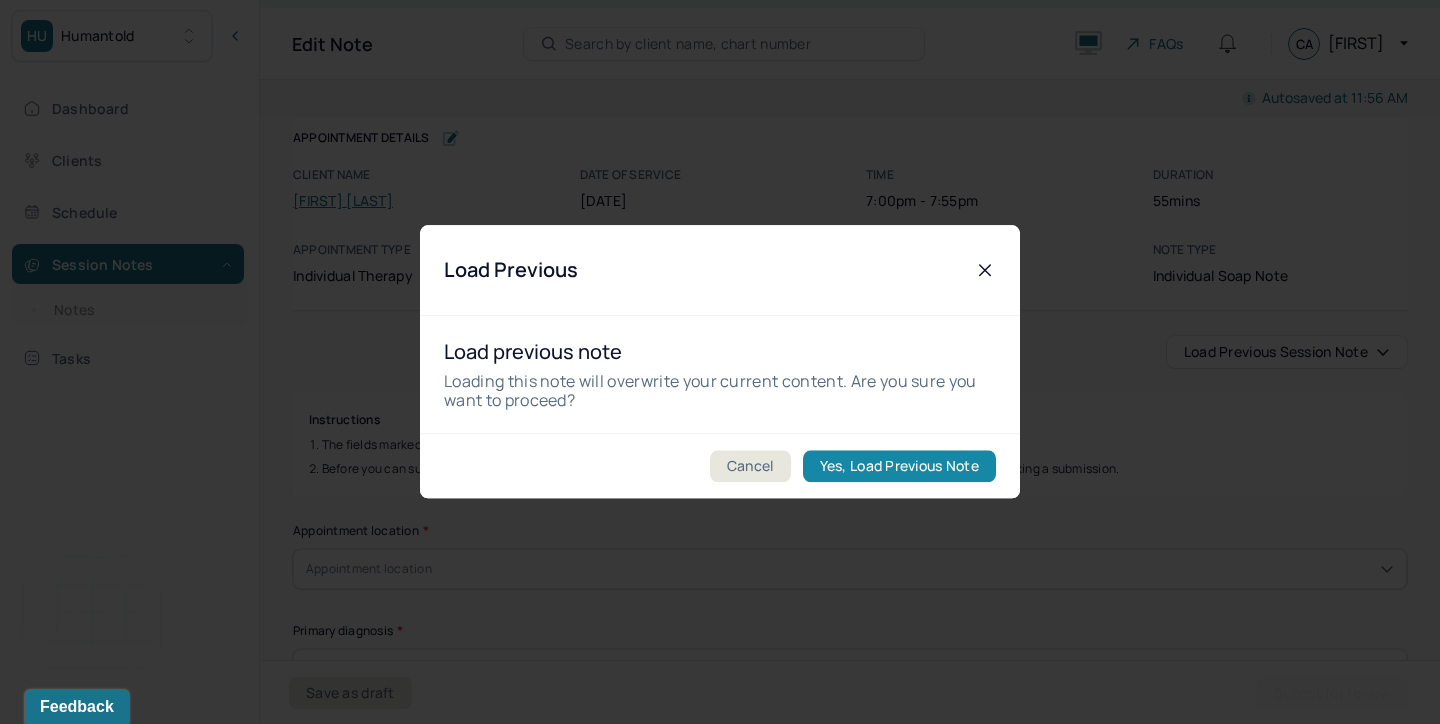click on "Yes, Load Previous Note" at bounding box center (899, 467) 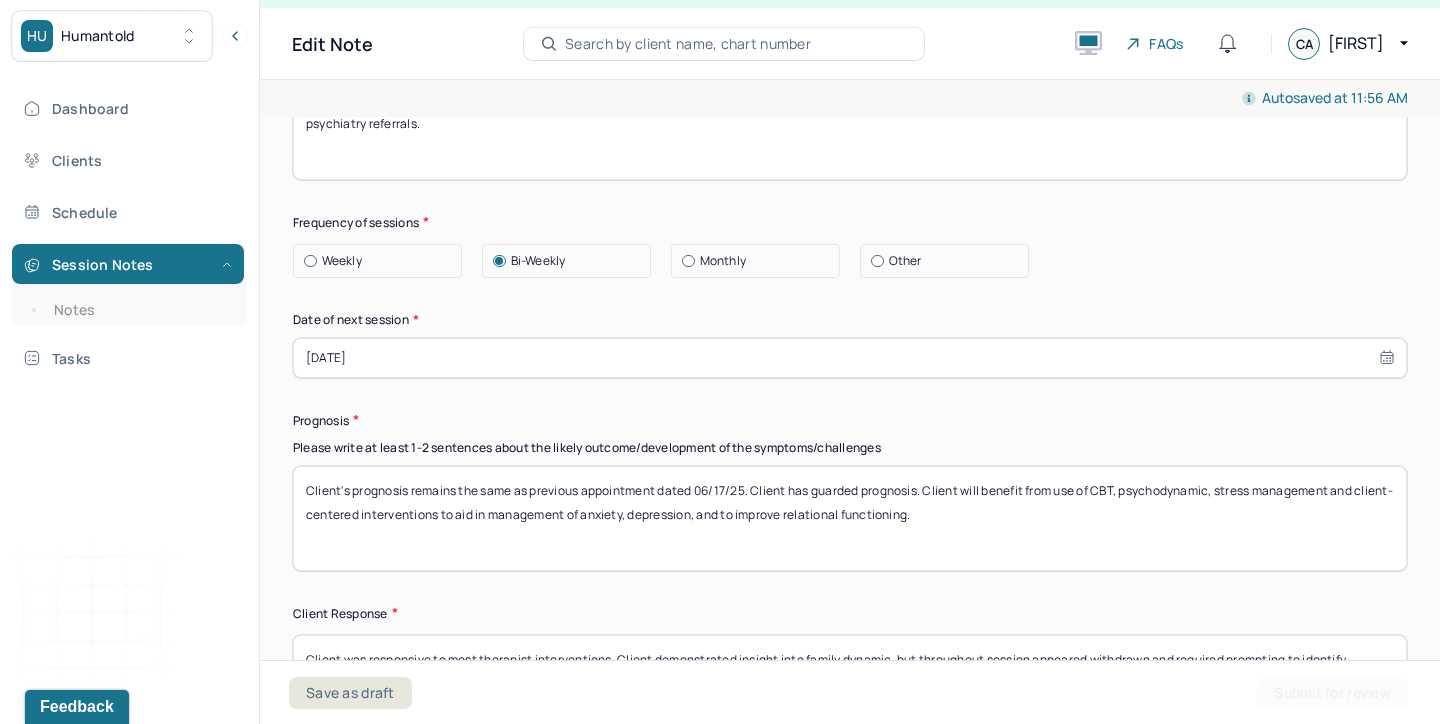 scroll, scrollTop: 2445, scrollLeft: 0, axis: vertical 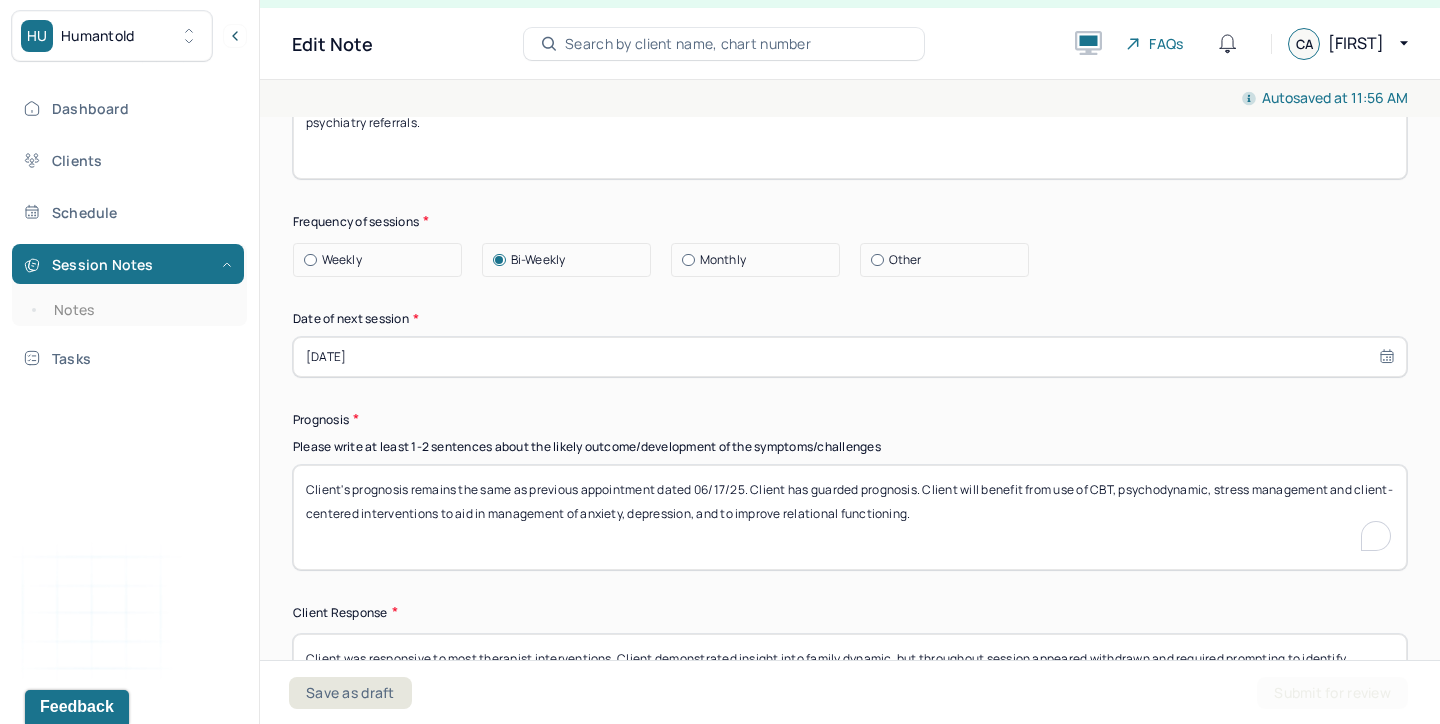 click on "Client's prognosis remains the same as previous appointment dated 06/17/25. Client has guarded prognosis. Client will benefit from use of CBT, psychodynamic, stress management and client-centered interventions to aid in management of anxiety, depression, and to improve relational functioning." at bounding box center (850, 517) 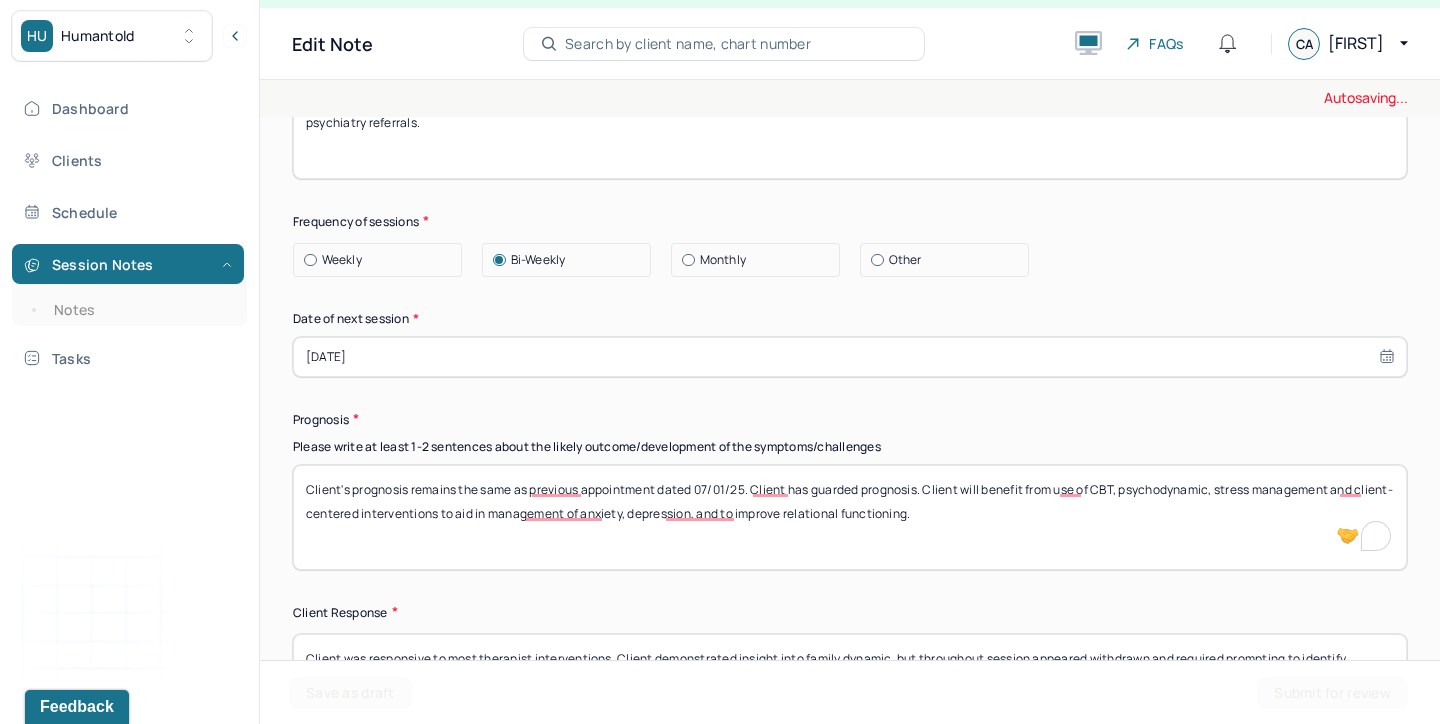 type on "Client's prognosis remains the same as previous appointment dated 07/01/25. Client has guarded prognosis. Client will benefit from use of CBT, psychodynamic, stress management and client-centered interventions to aid in management of anxiety, depression, and to improve relational functioning." 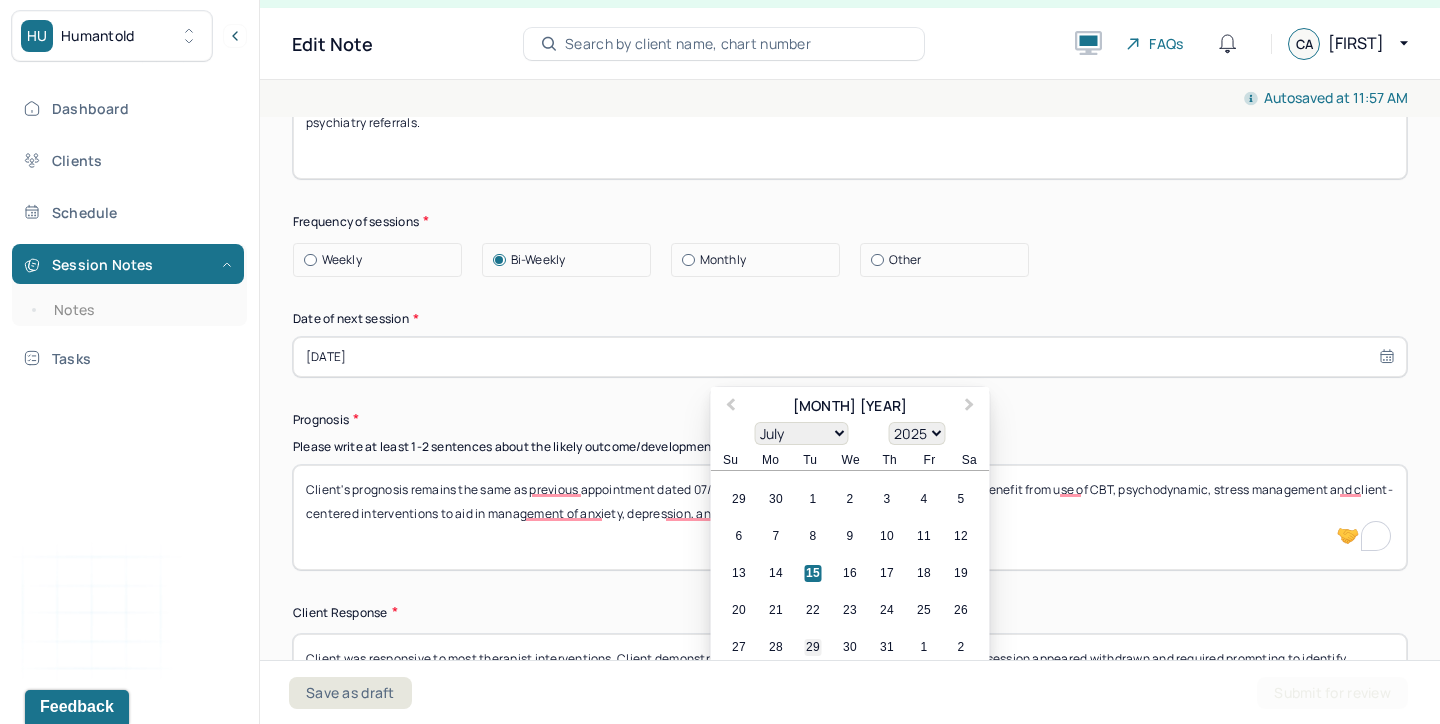 click on "29" at bounding box center (813, 647) 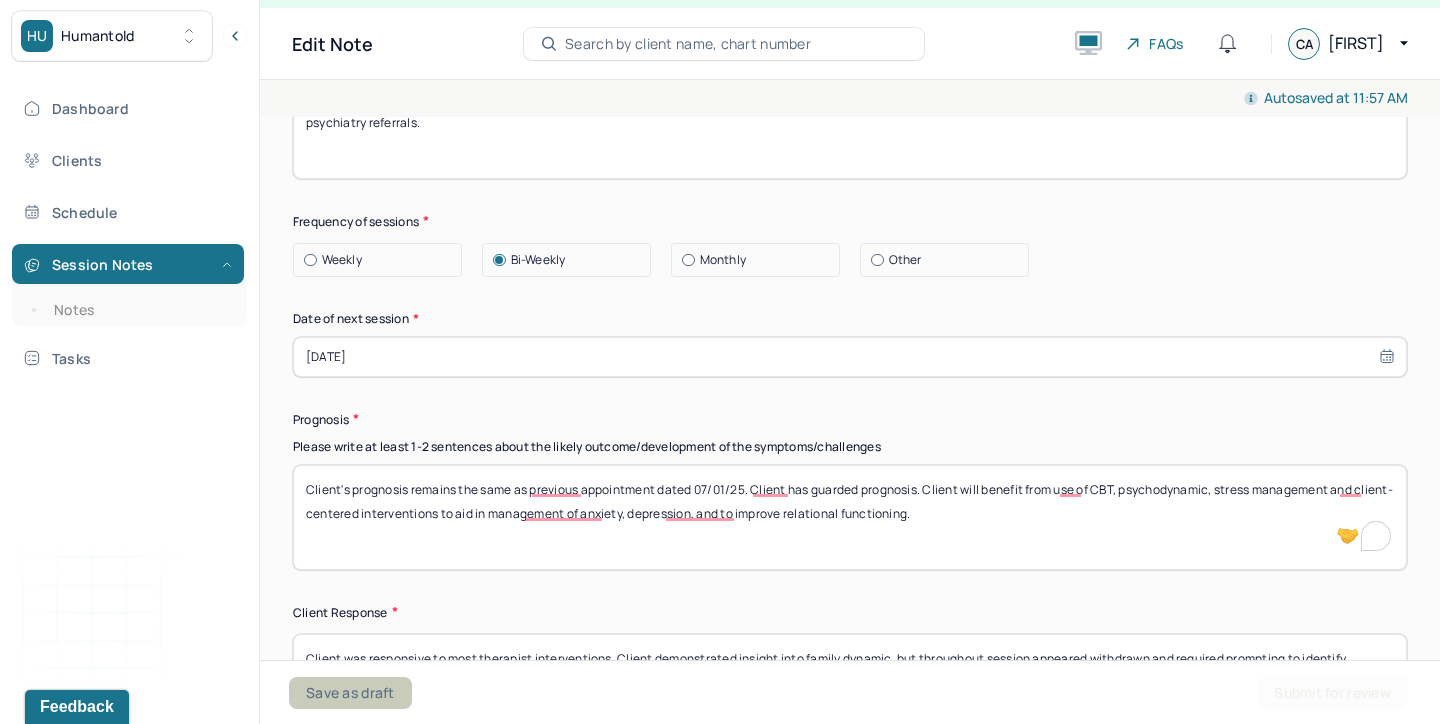 click on "Save as draft" at bounding box center [350, 693] 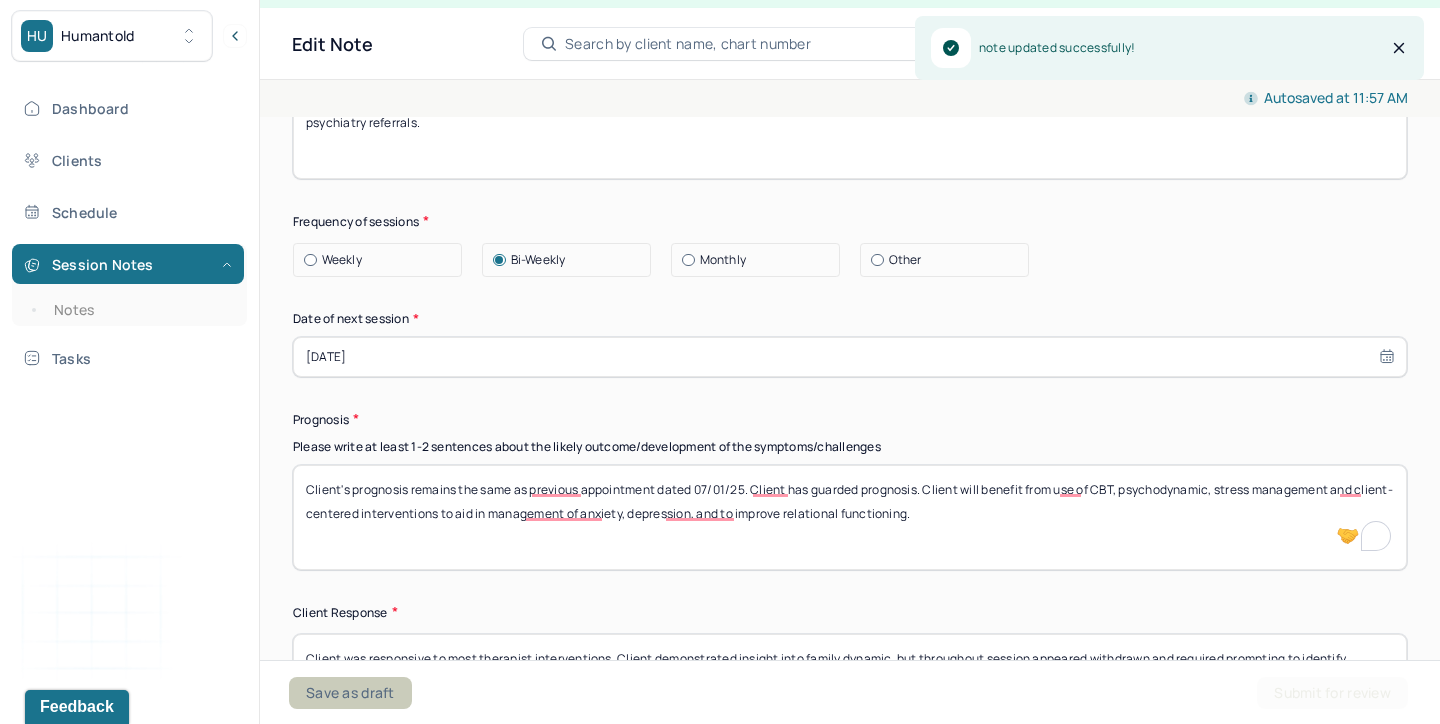 click on "Save as draft" at bounding box center [350, 693] 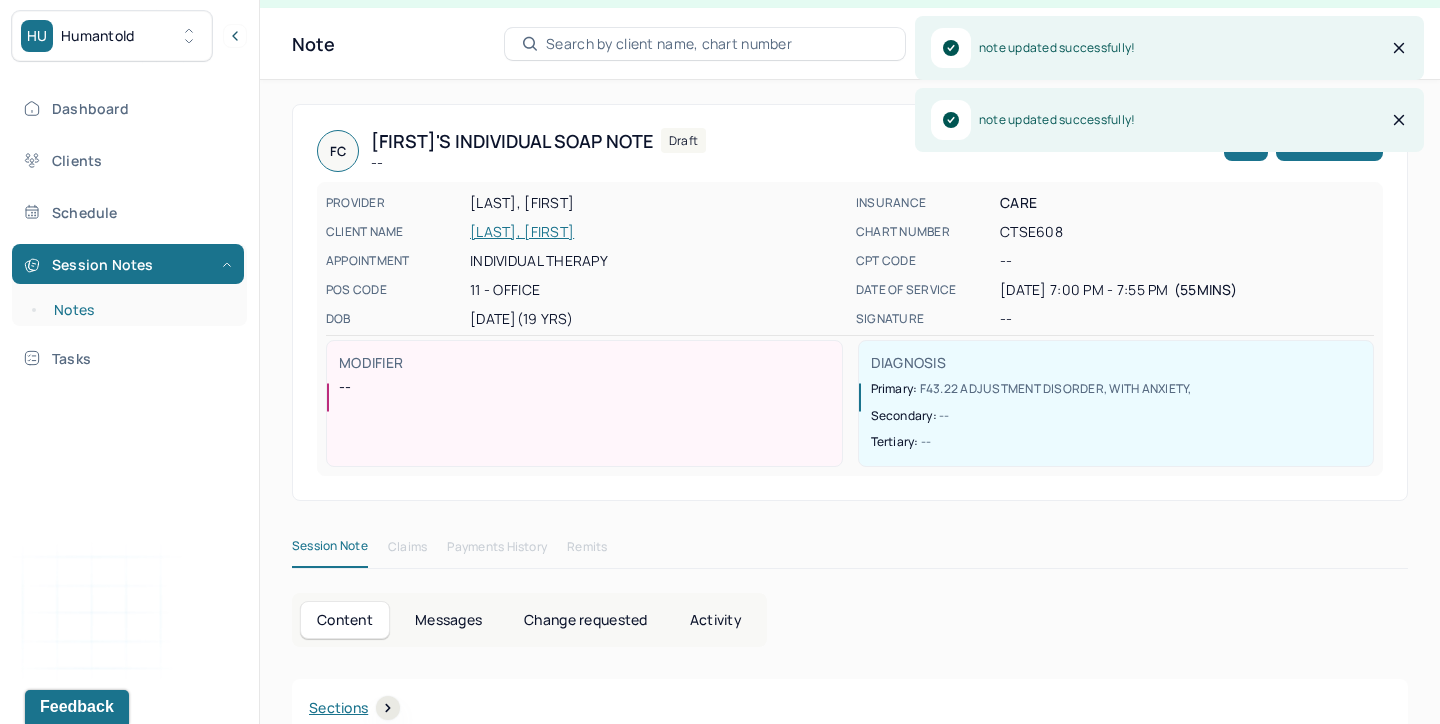 click on "Notes" at bounding box center [139, 310] 